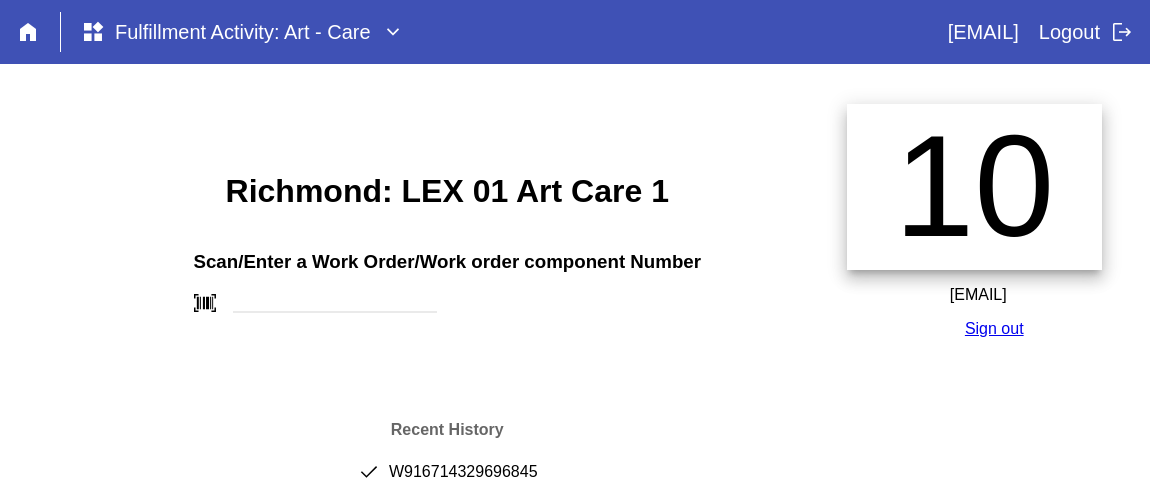 scroll, scrollTop: 0, scrollLeft: 0, axis: both 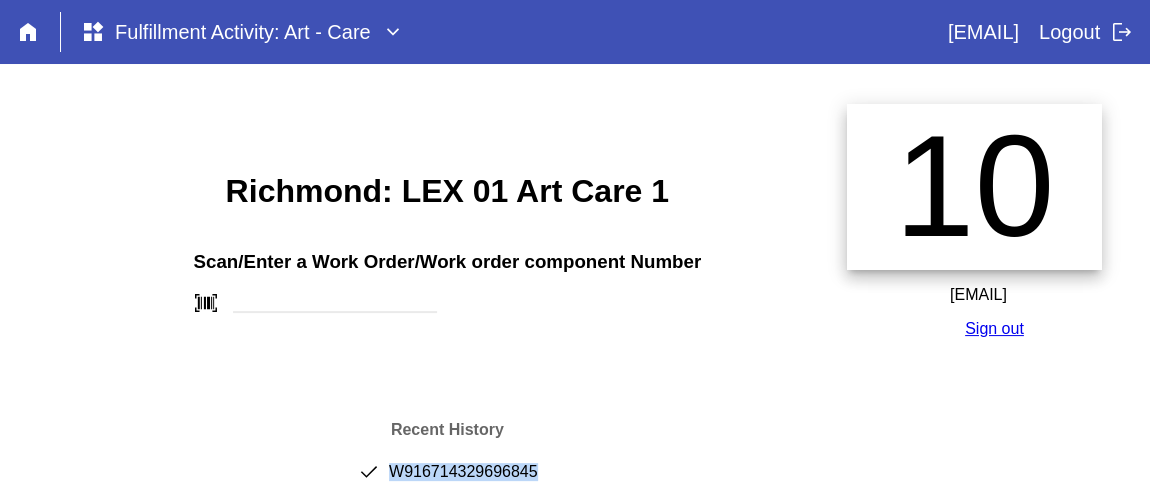 click on "Sign out" at bounding box center (994, 328) 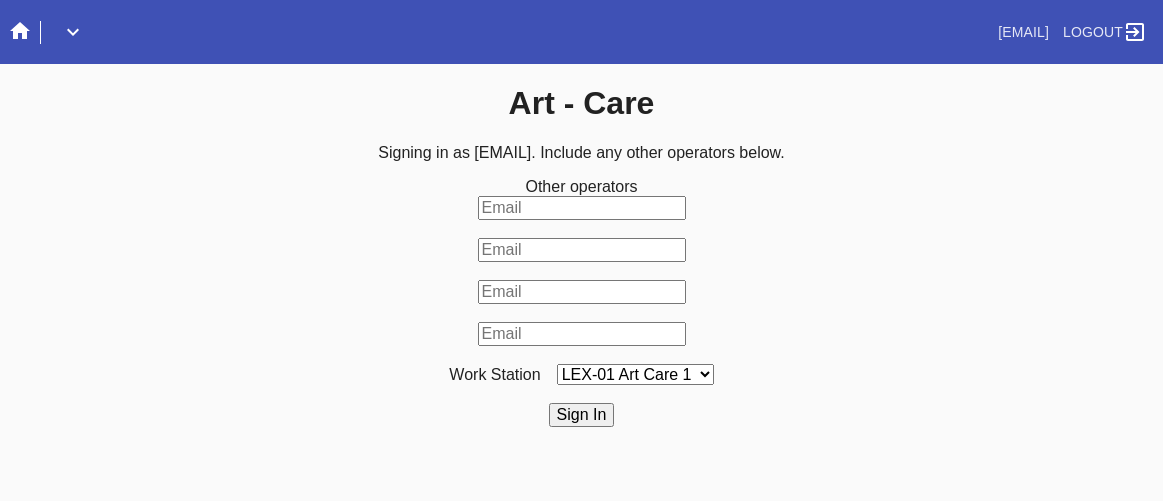 scroll, scrollTop: 0, scrollLeft: 0, axis: both 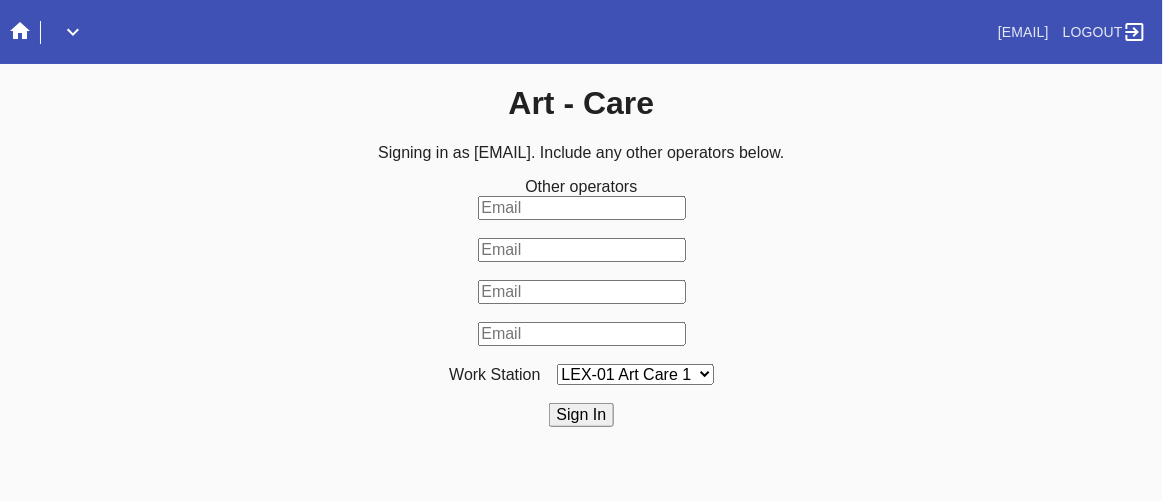 click on "Sign In" at bounding box center (582, 415) 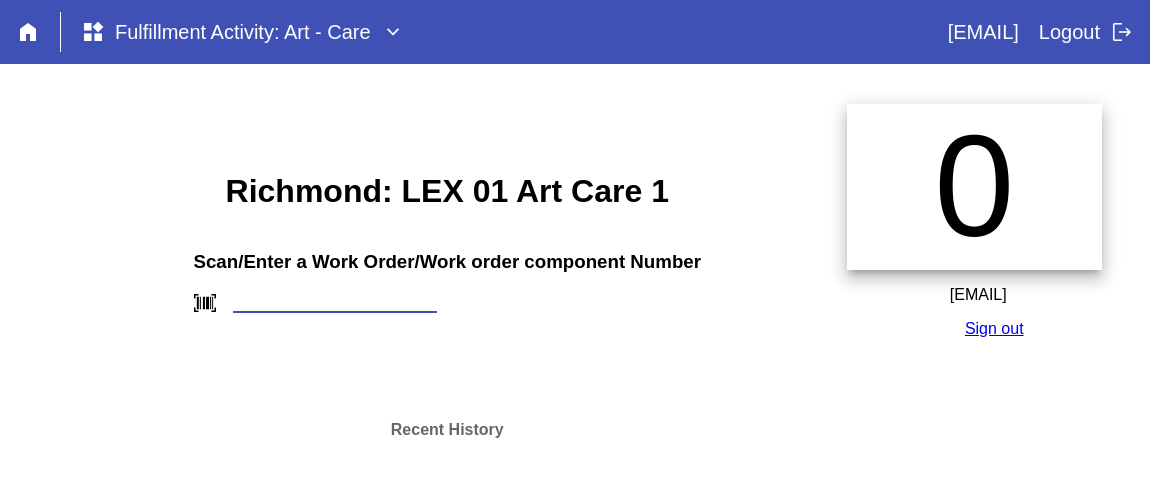 scroll, scrollTop: 0, scrollLeft: 0, axis: both 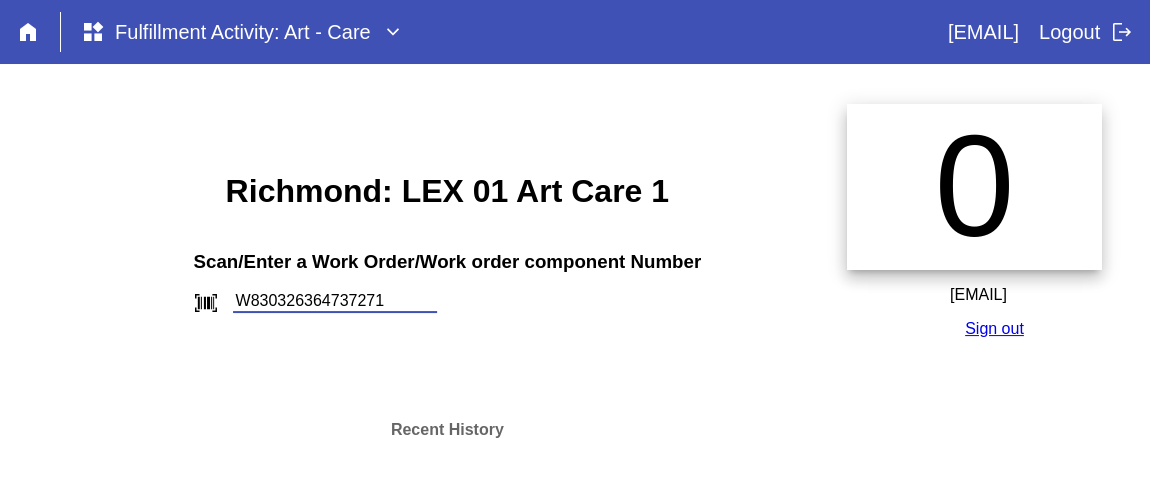 type on "W830326364737271" 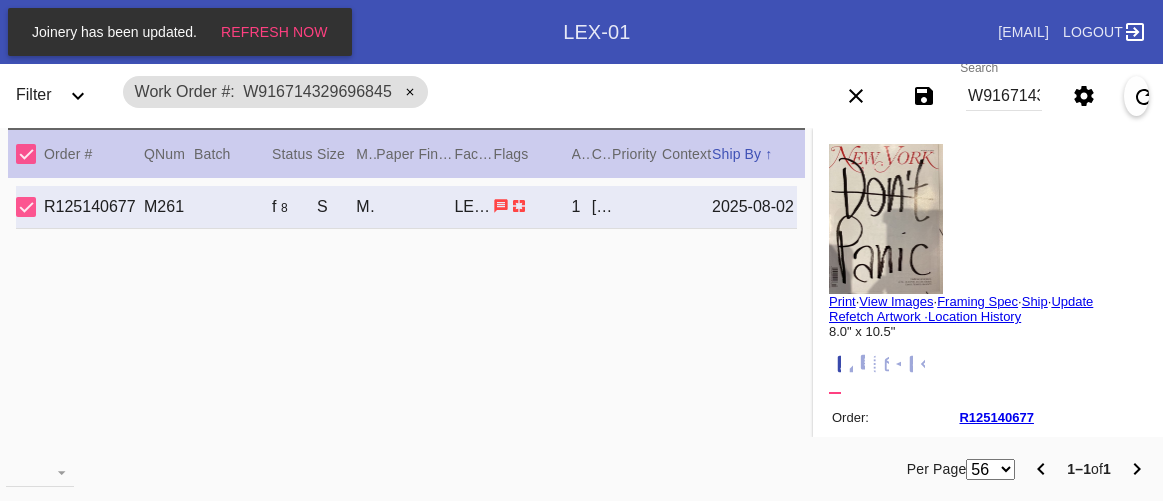 scroll, scrollTop: 0, scrollLeft: 0, axis: both 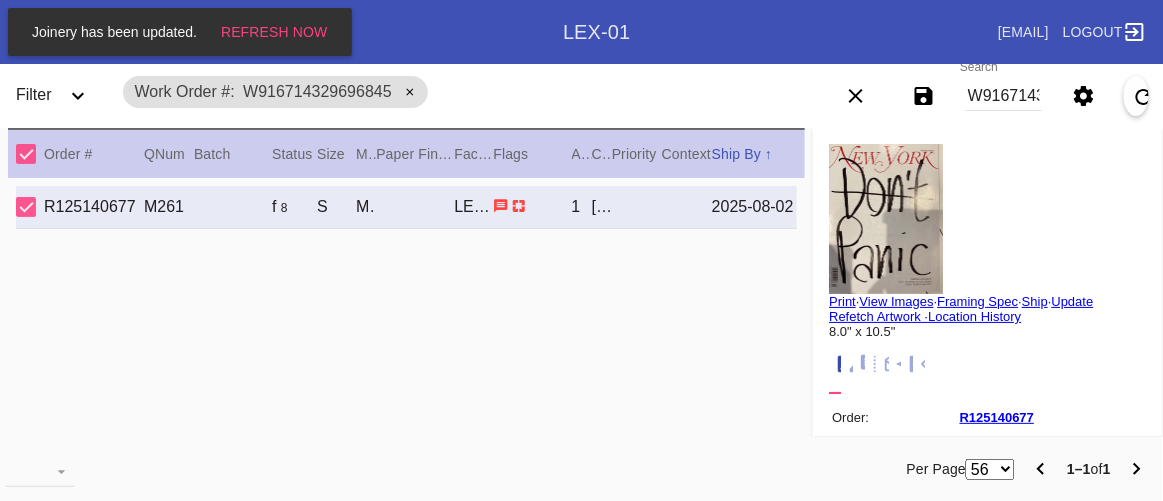 drag, startPoint x: 451, startPoint y: 400, endPoint x: 448, endPoint y: 411, distance: 11.401754 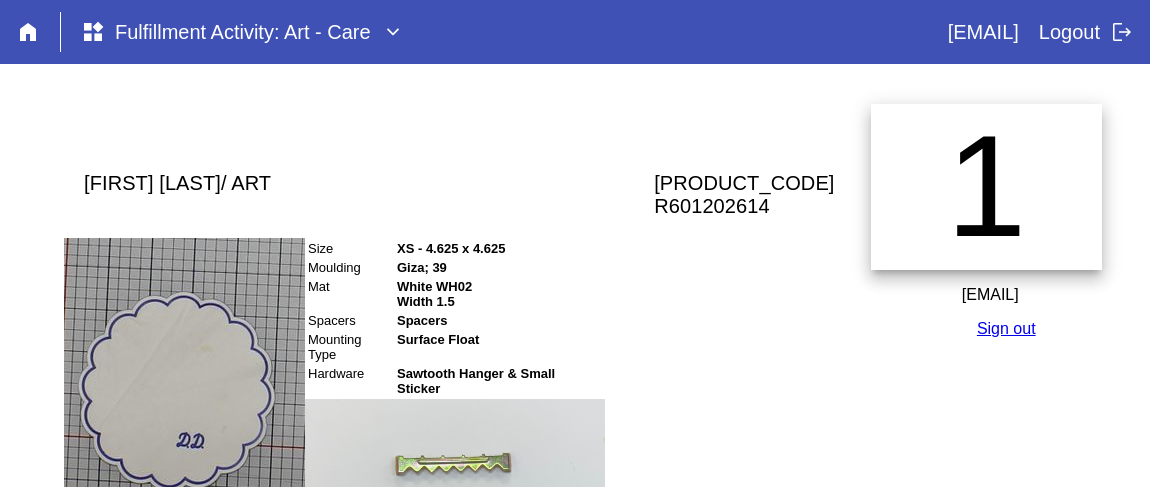 scroll, scrollTop: 454, scrollLeft: 0, axis: vertical 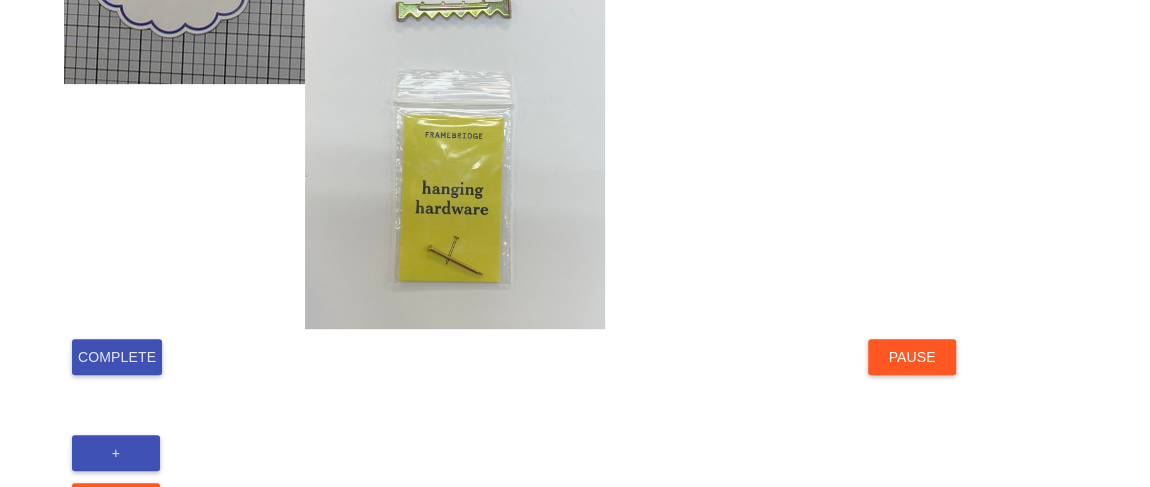 click on "Complete" at bounding box center (117, 357) 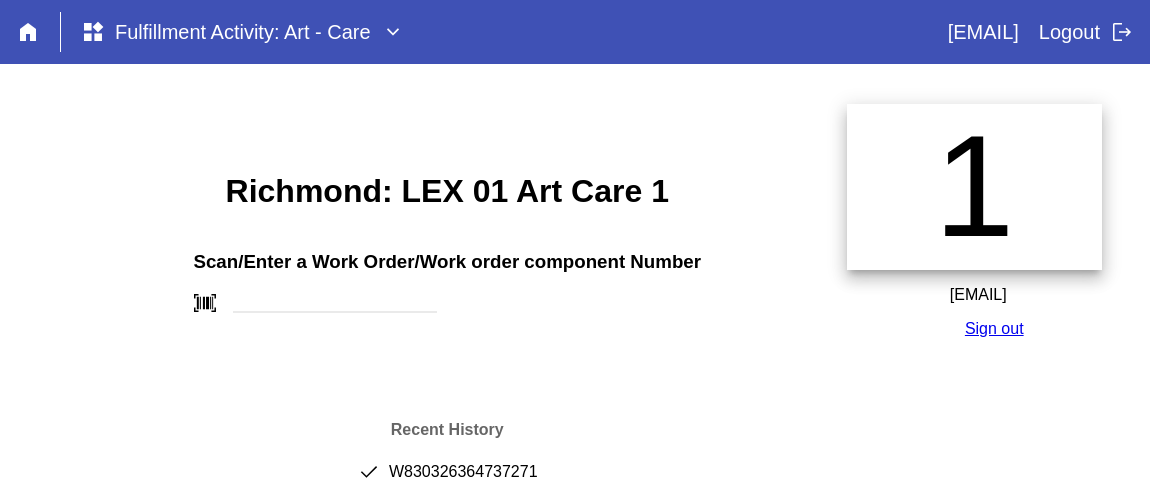 scroll, scrollTop: 55, scrollLeft: 0, axis: vertical 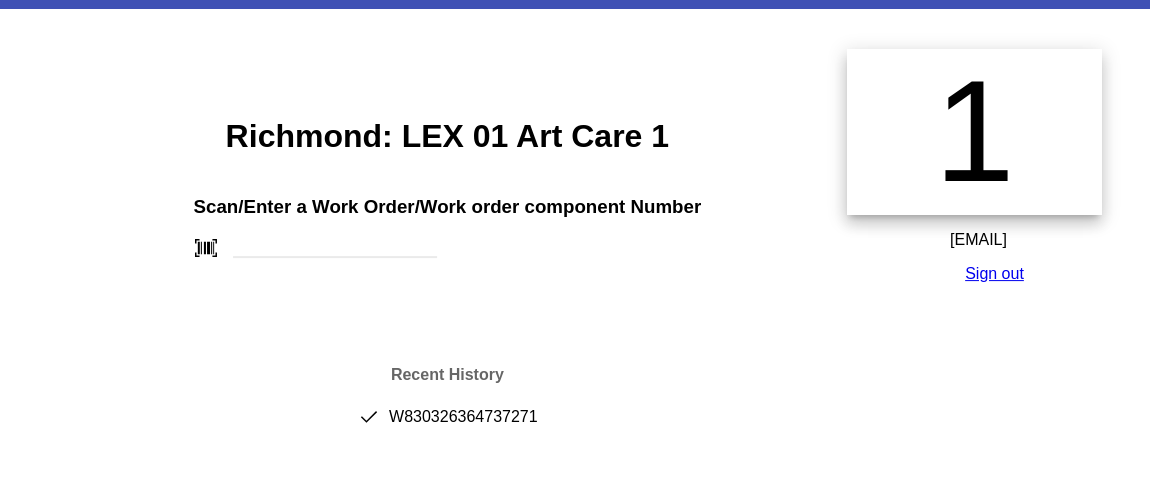 click on "done [ID]" at bounding box center (447, 425) 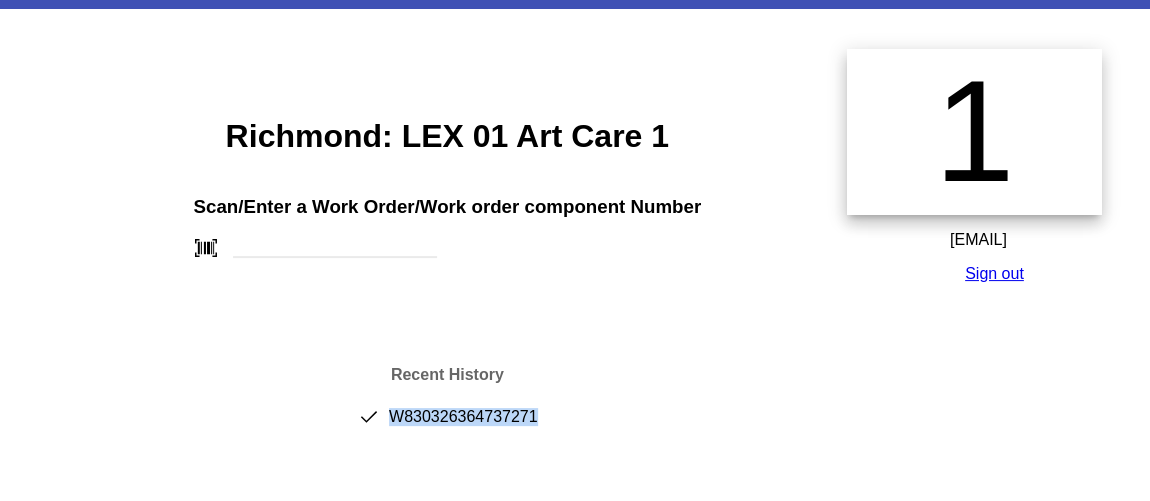 click on "done [ID]" at bounding box center [447, 425] 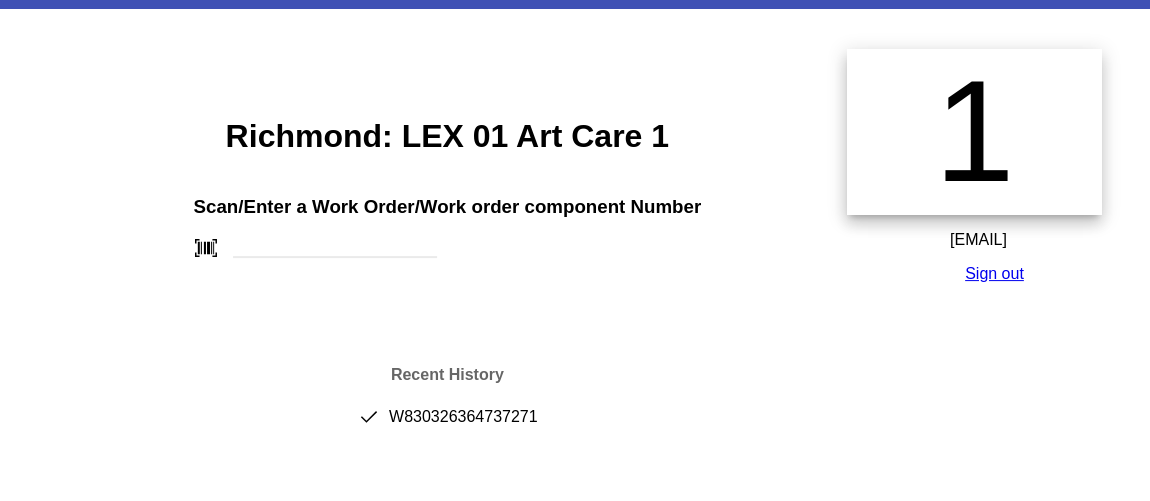 click on "Scan/Enter a Work Order/Work order component Number barcode_scanner" at bounding box center (447, 220) 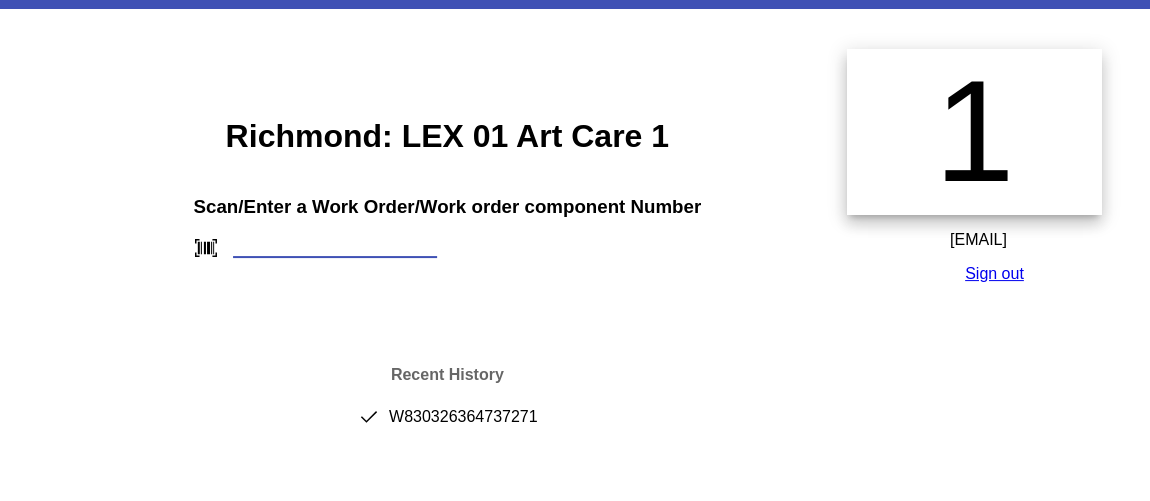 click at bounding box center (335, 247) 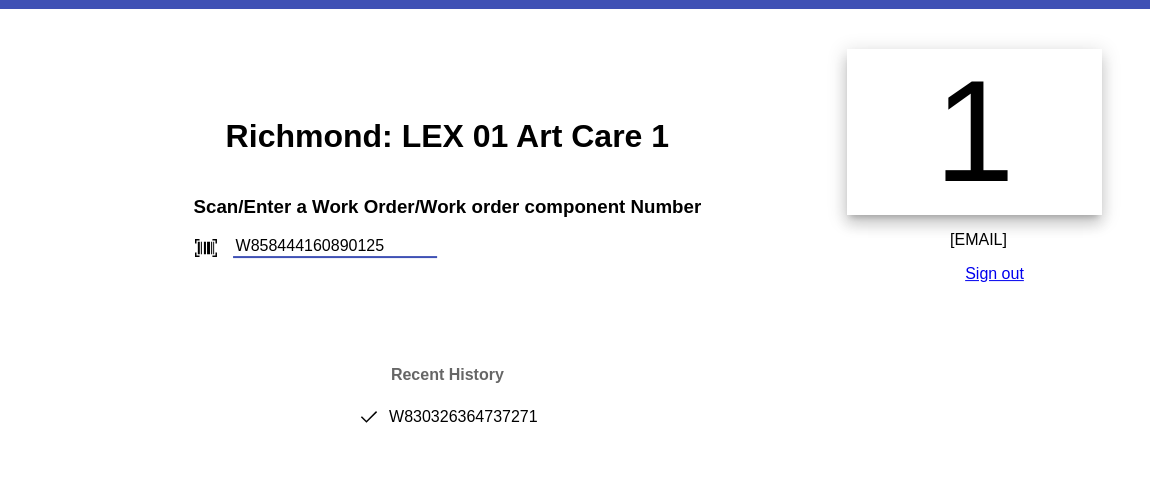 type on "W858444160890125" 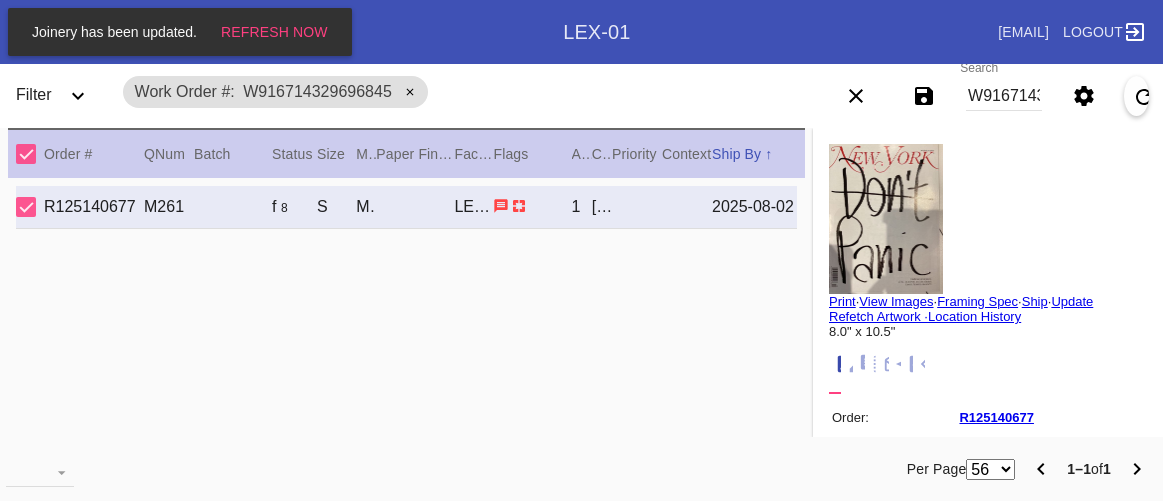 scroll, scrollTop: 0, scrollLeft: 0, axis: both 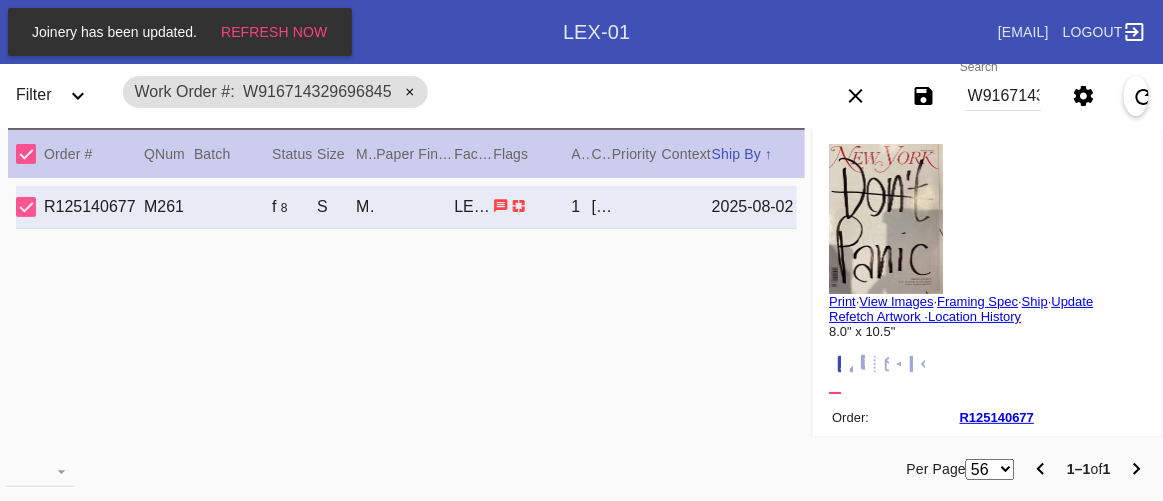 click on "W916714329696845" at bounding box center [1004, 96] 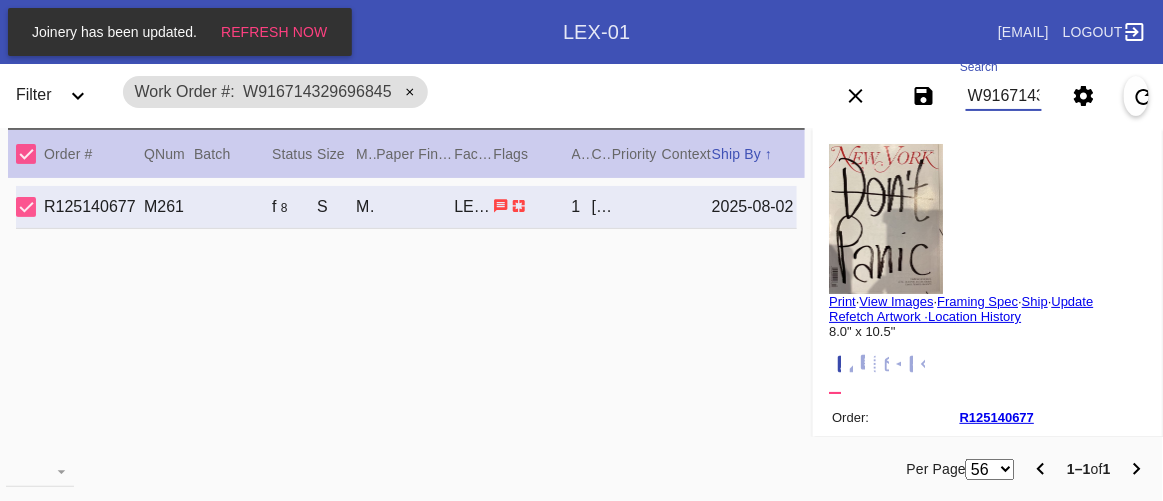 click on "W916714329696845" at bounding box center (1004, 96) 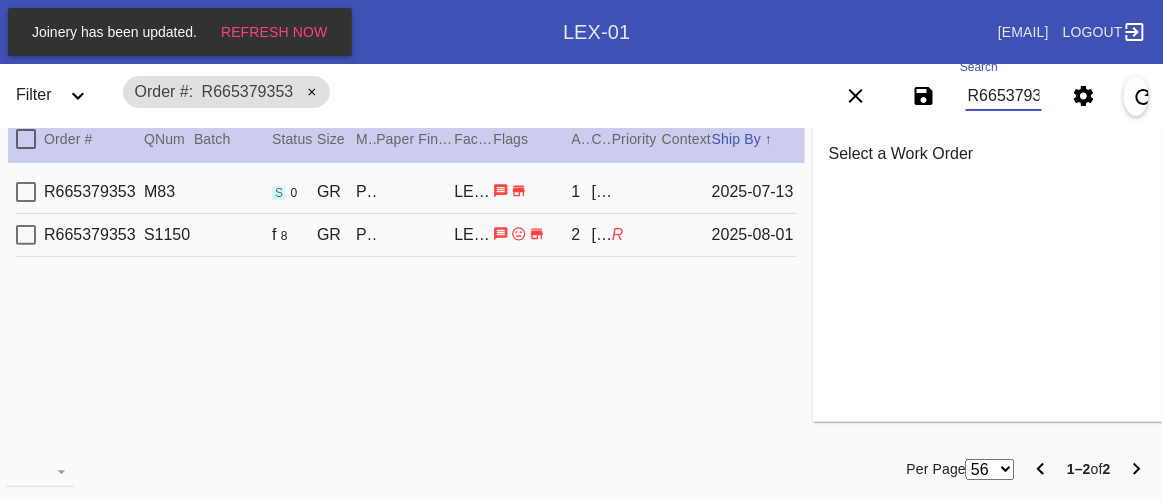 scroll, scrollTop: 0, scrollLeft: 0, axis: both 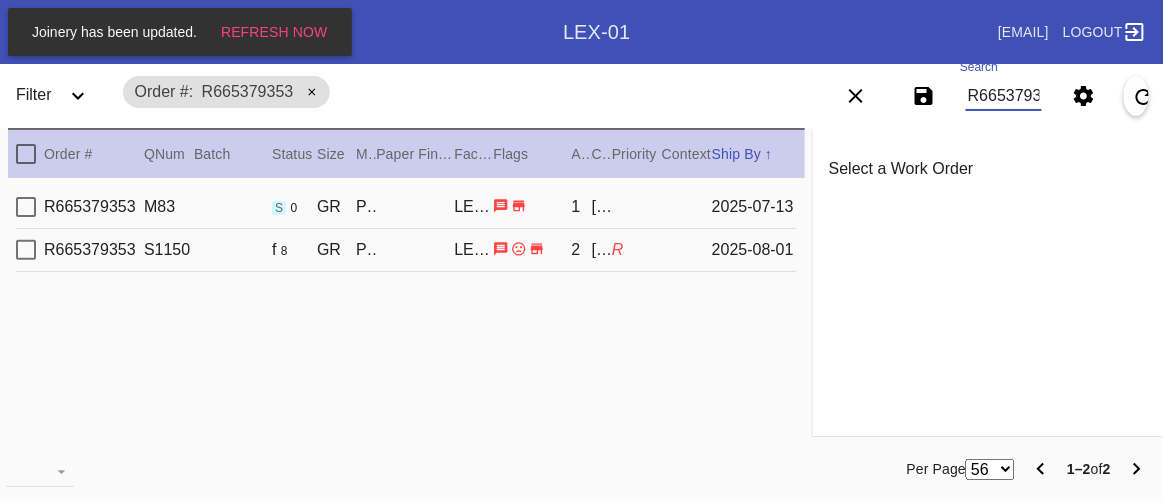 click on "R665379353 M83 s   0 GR Providence / Digital White LEX-01 1 [LAST]
2025-07-13 R665379353 S1150 f   8 GR Providence / Digital White LEX-01 2 [LAST]
R
2025-08-01" at bounding box center (406, 325) 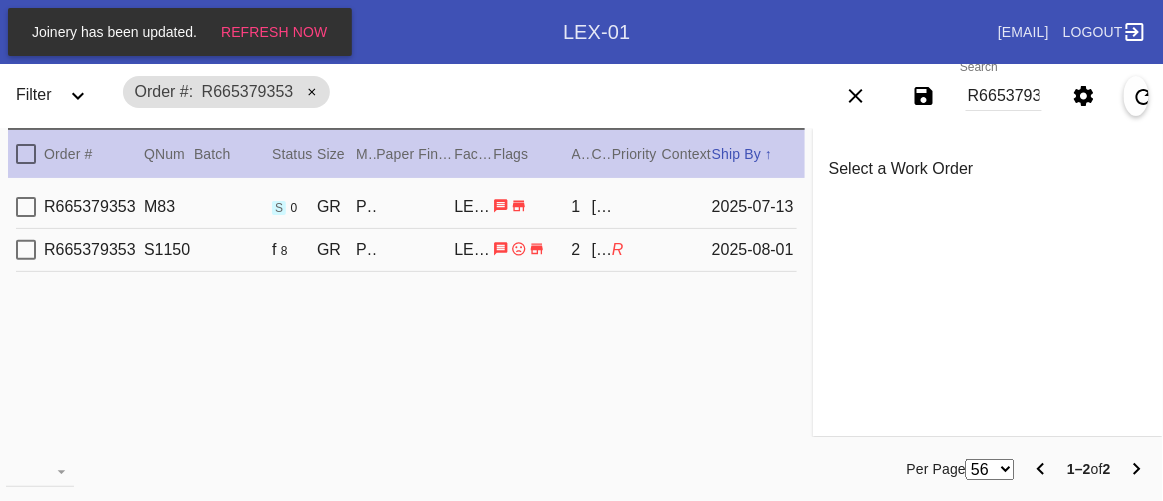click on "Order #
R665379353" at bounding box center [451, 92] 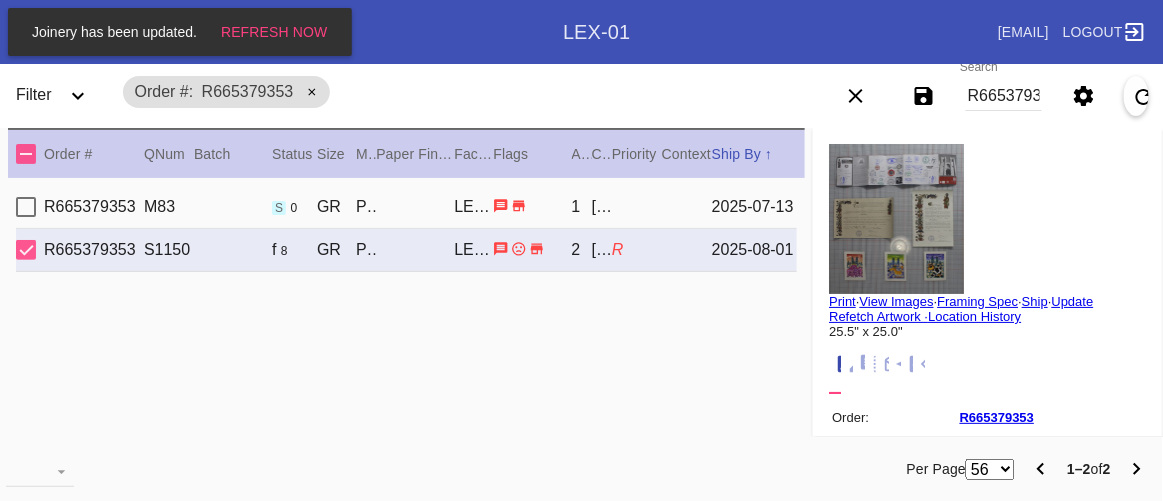 click on "R665379353 M83 s   0 GR Providence / Digital White LEX-01 1 [LAST]
2025-07-13" at bounding box center [406, 207] 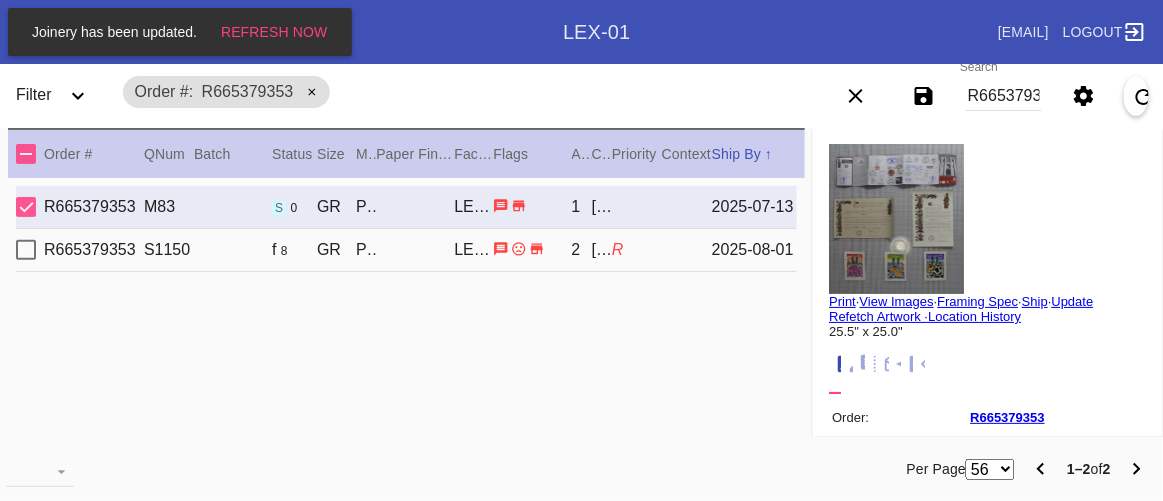 click on "R665379353 S1150 f   8 GR Providence / Digital White LEX-01 2 [LAST]
R
2025-08-01" at bounding box center [406, 250] 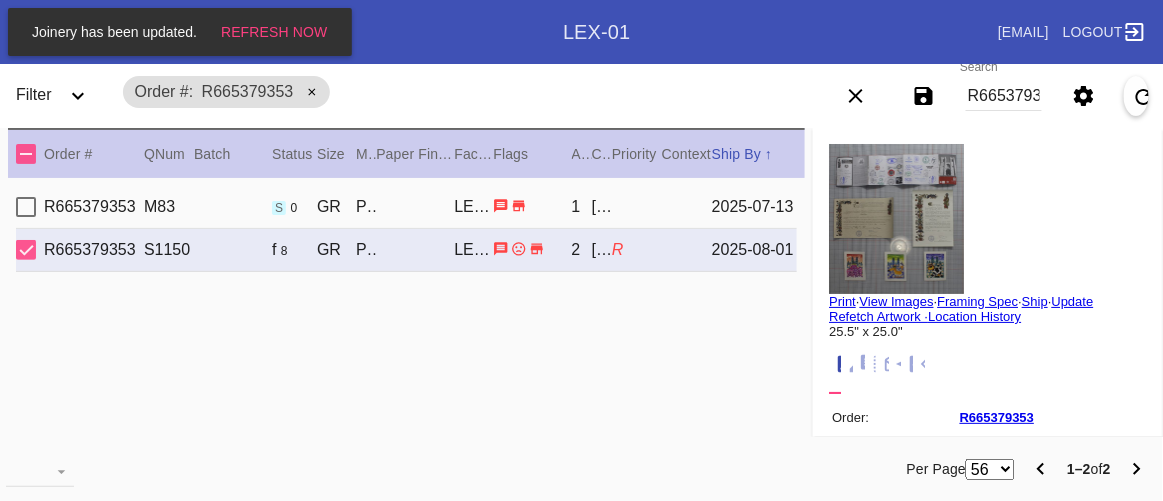 click at bounding box center [896, 219] 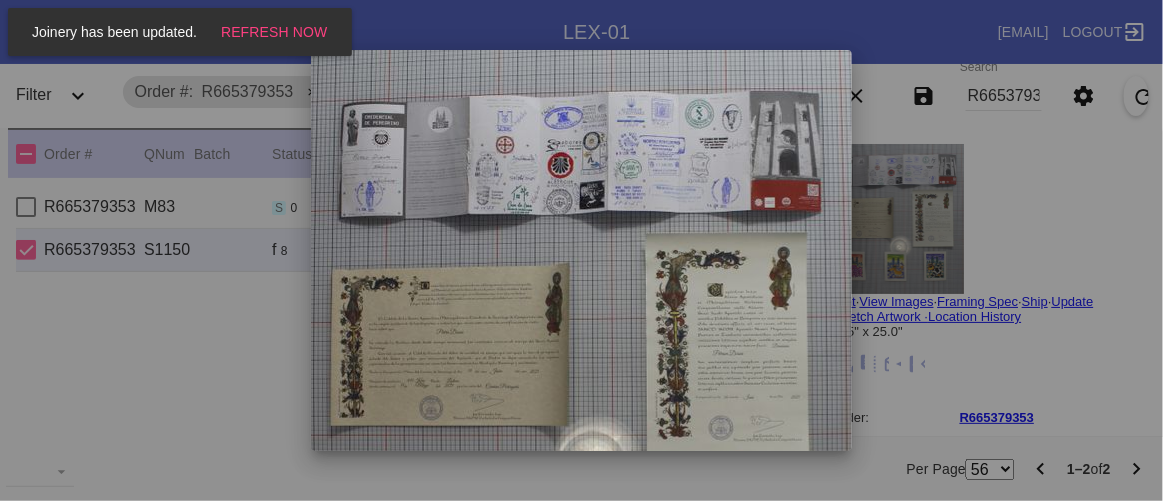 click at bounding box center [581, 250] 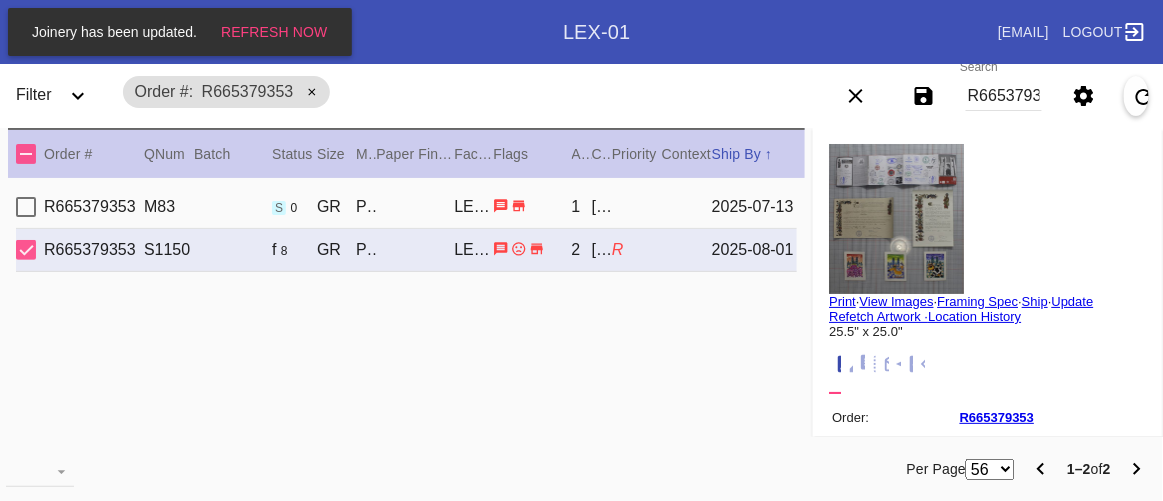 click on "View Images" at bounding box center (896, 301) 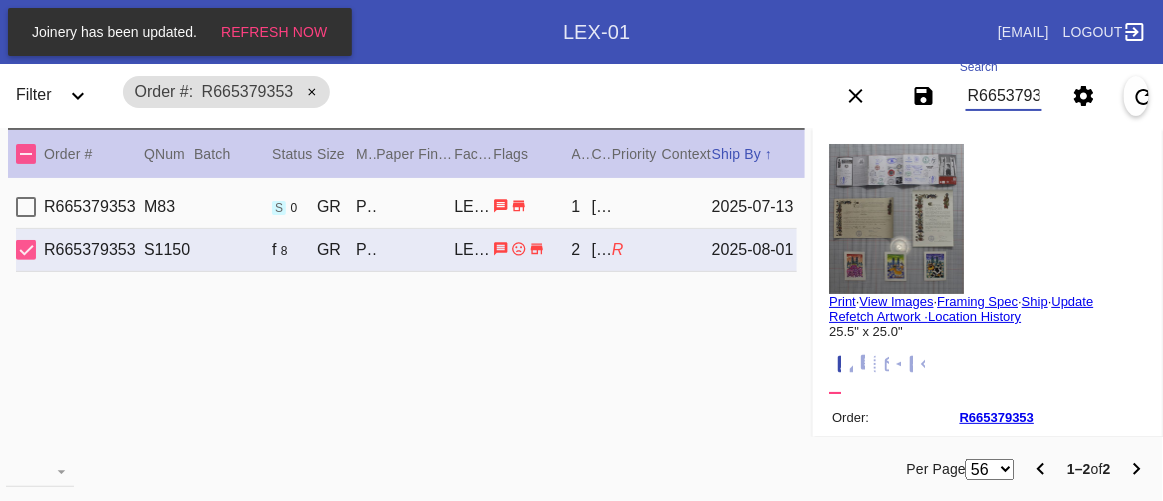 click on "R665379353" at bounding box center [1004, 96] 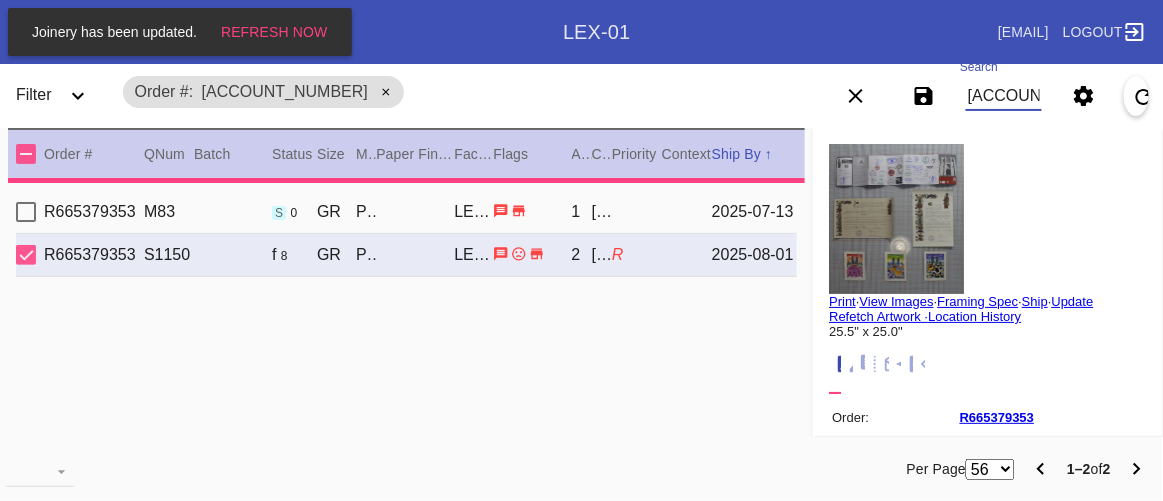 type 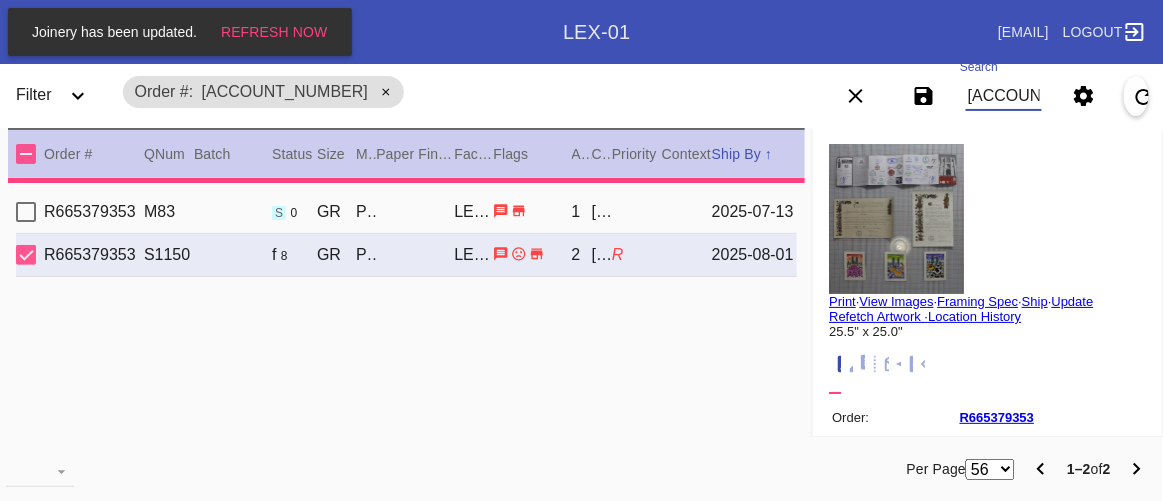 type 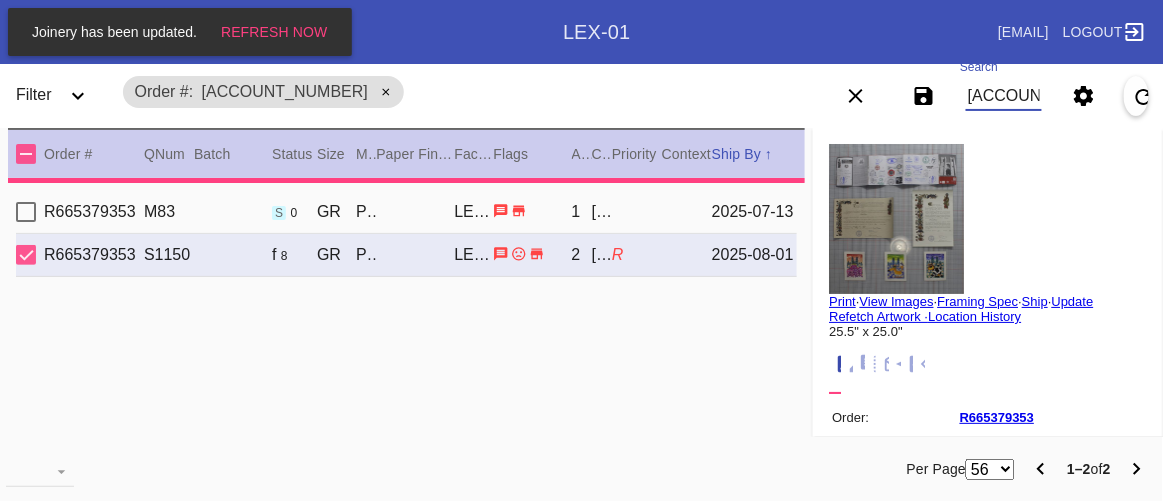 type 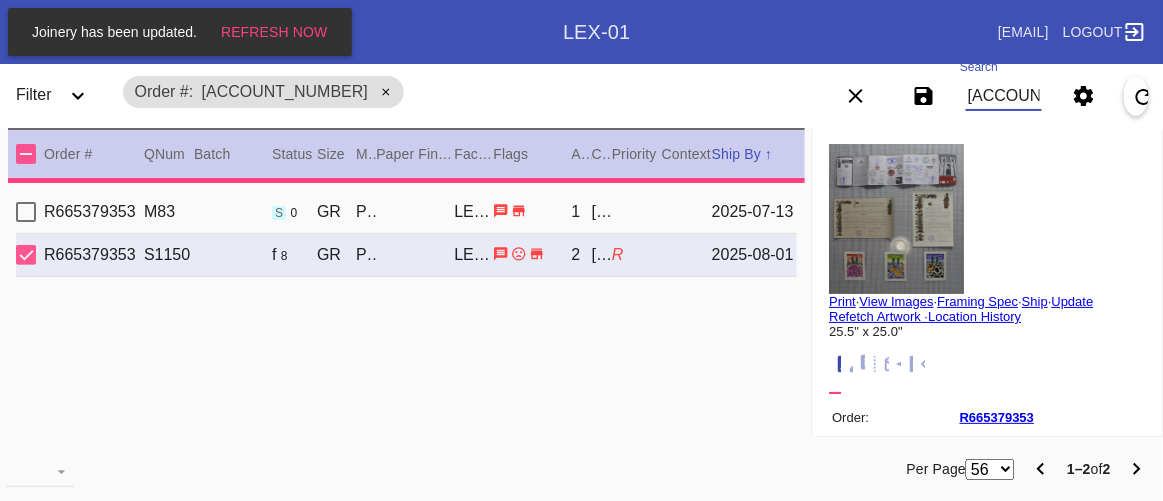 type 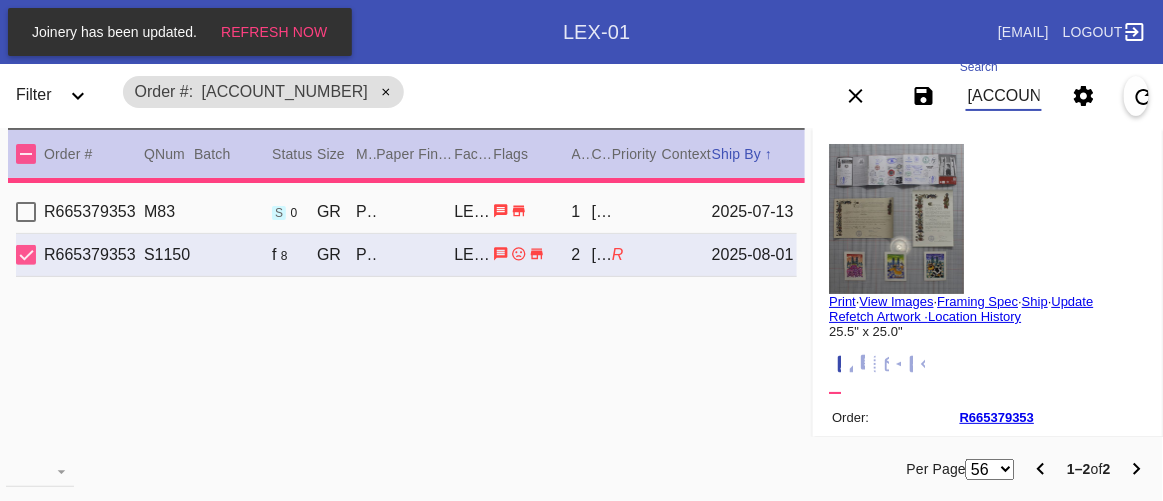 type 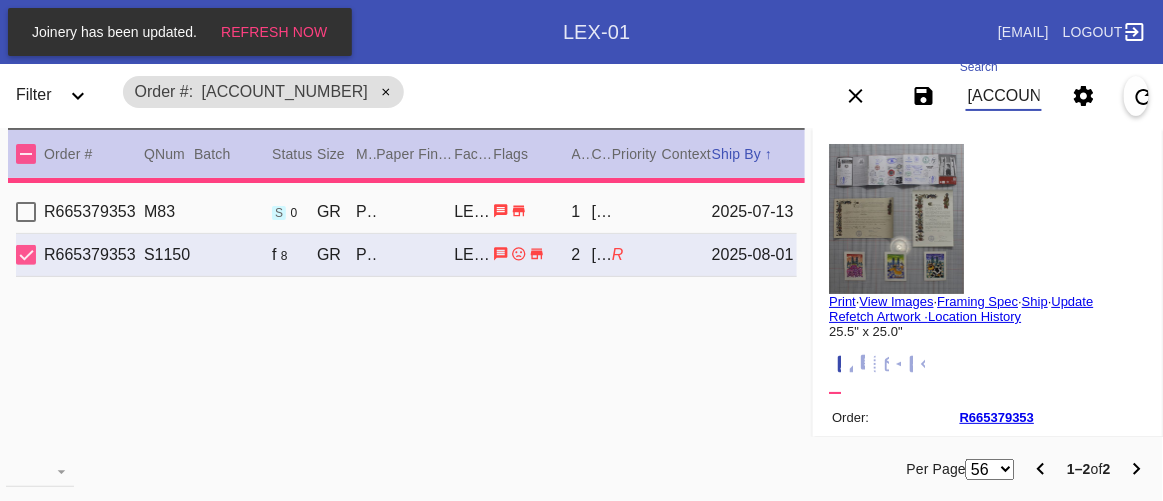 type 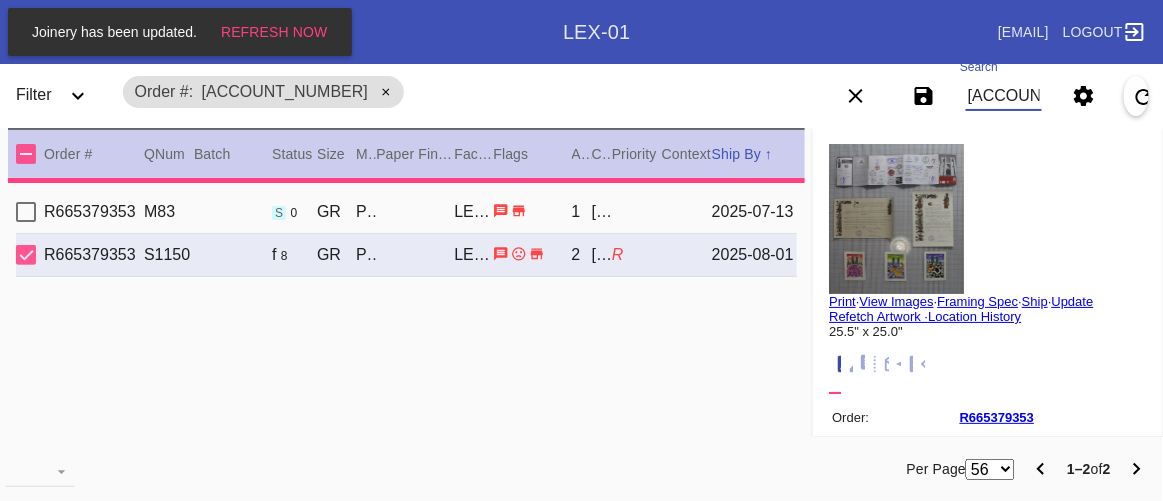 type 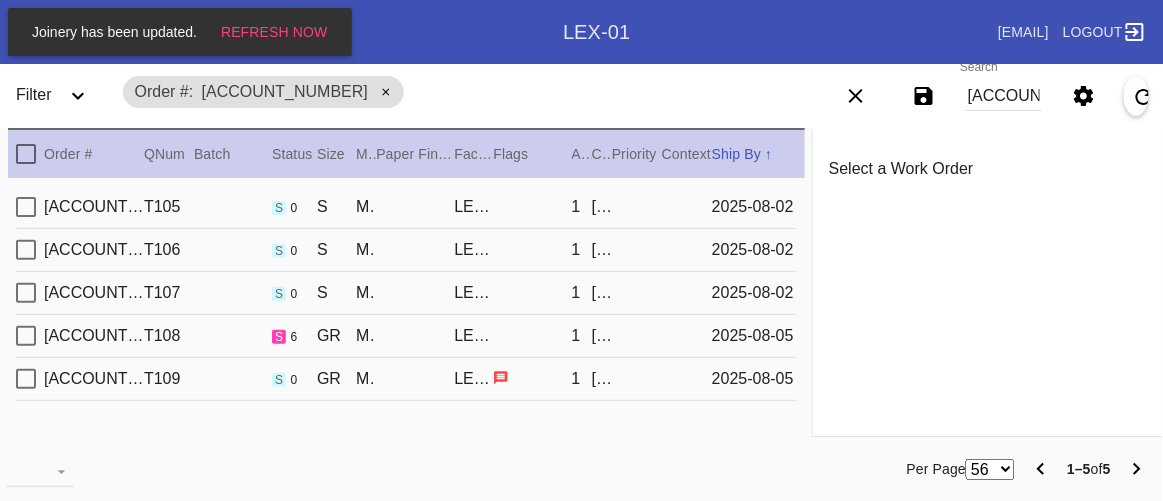 click on "R731432738 T109 s   0 GR Montauk / No Mat LEX-01 1 [LAST]
2025-08-05" at bounding box center (406, 379) 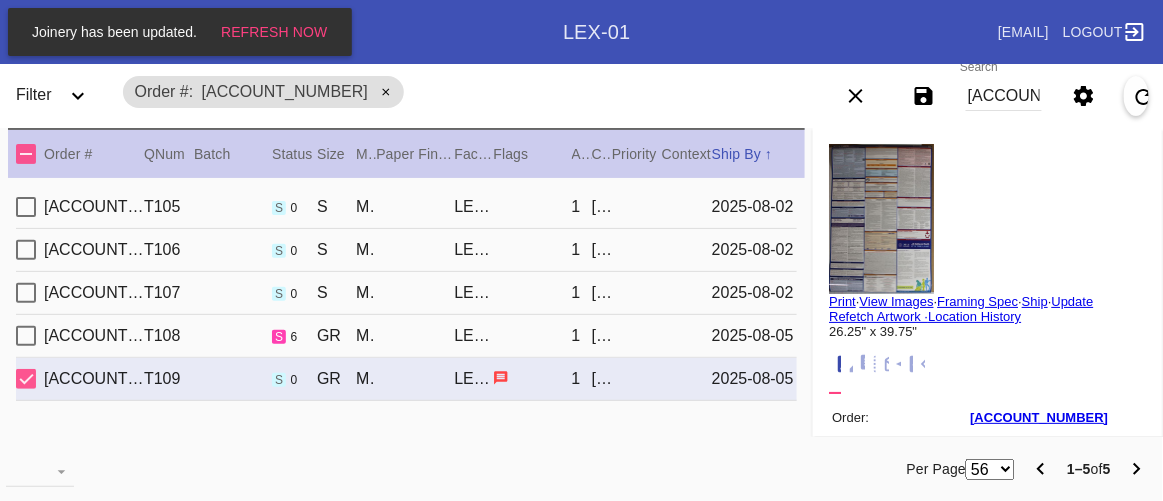 click on "R731432738 T108 s   6 GR Montauk / No Mat LEX-01 1 [LAST]
2025-08-05" at bounding box center [406, 336] 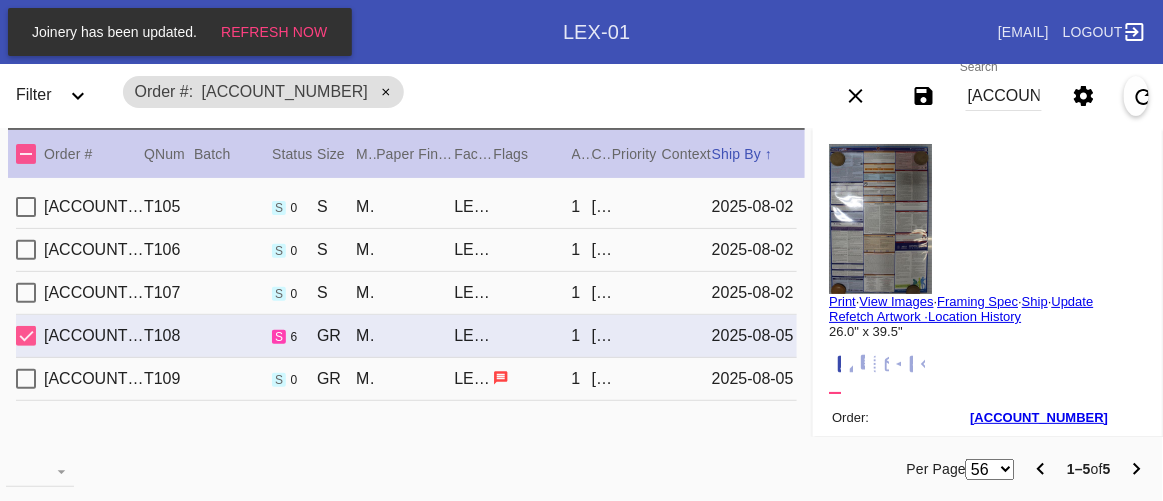 click on "R731432738 T109 s   0 GR Montauk / No Mat LEX-01 1 [LAST]
2025-08-05" at bounding box center (406, 379) 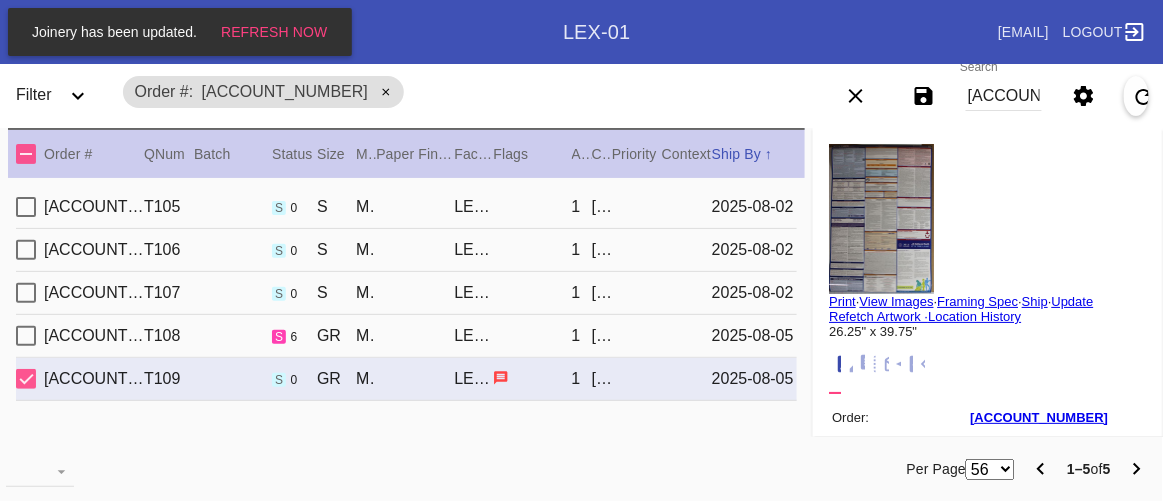 click on "R731432738 T108 s   6 GR Montauk / No Mat LEX-01 1 [LAST]
2025-08-05" at bounding box center (406, 336) 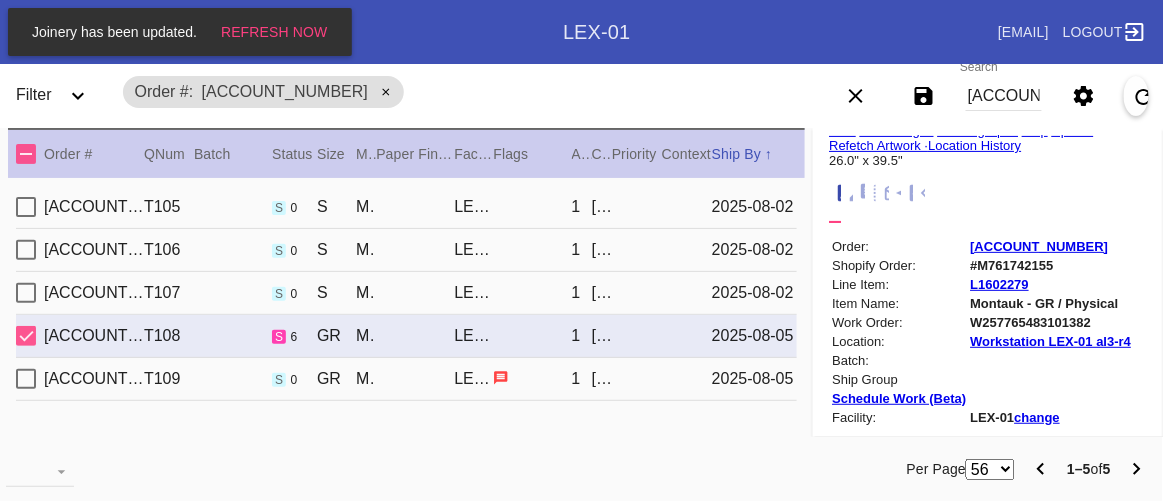scroll, scrollTop: 89, scrollLeft: 0, axis: vertical 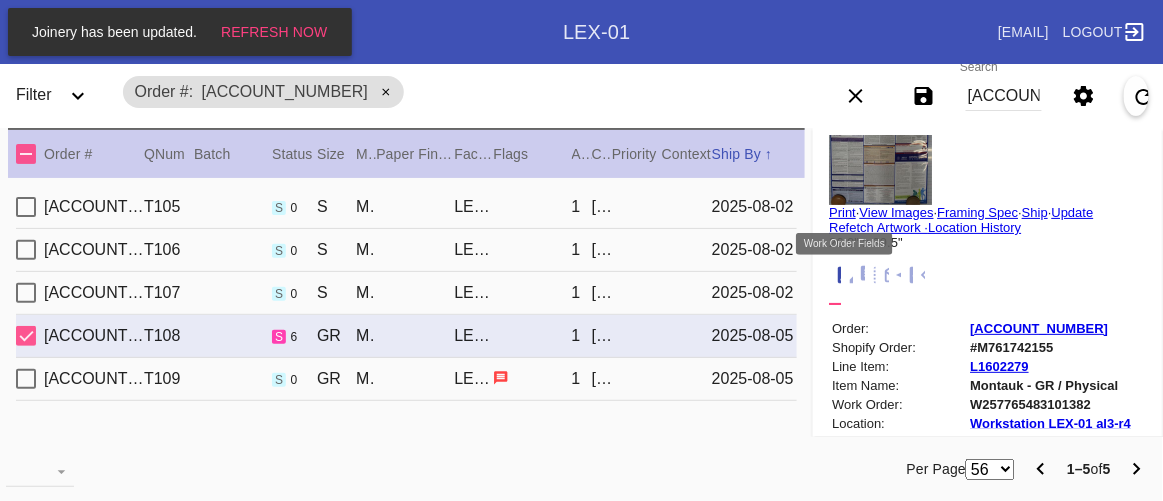 click 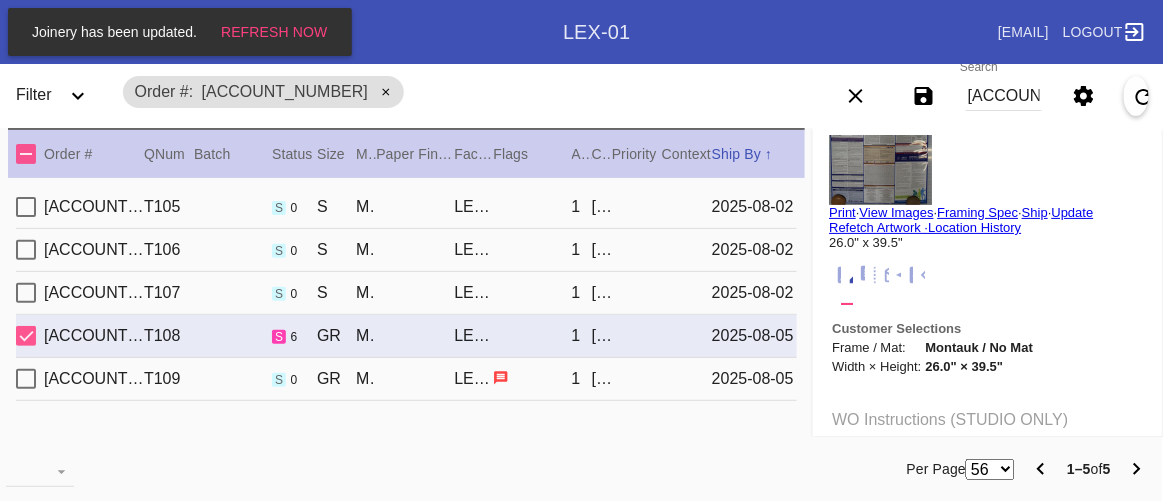 scroll, scrollTop: 72, scrollLeft: 0, axis: vertical 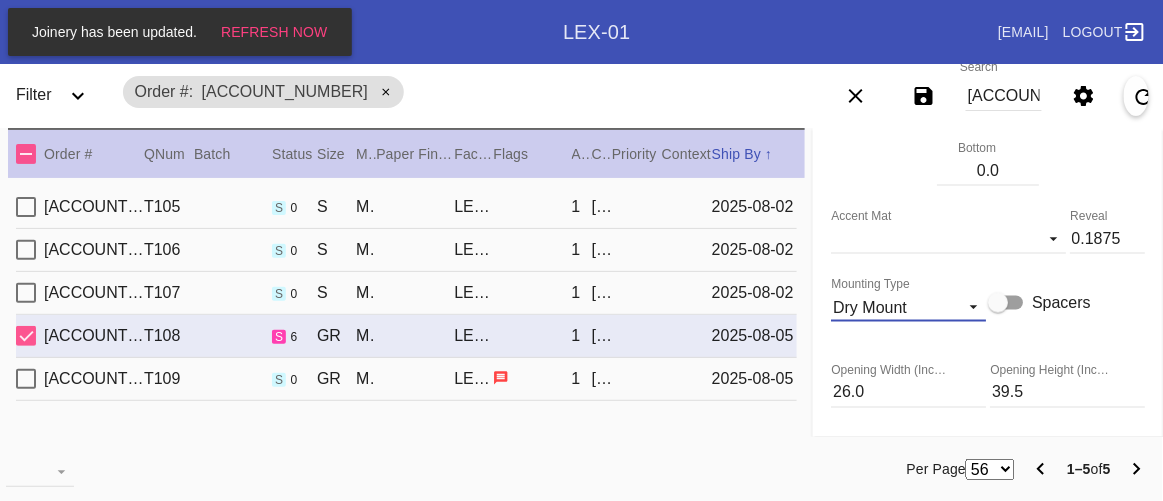 click on "Dry Mount" at bounding box center [908, 307] 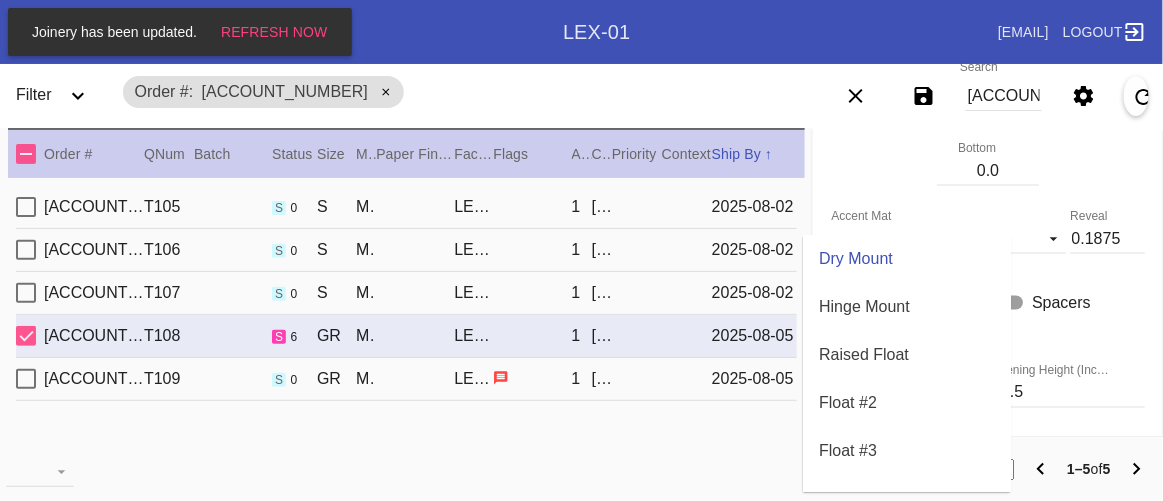 scroll, scrollTop: 0, scrollLeft: 0, axis: both 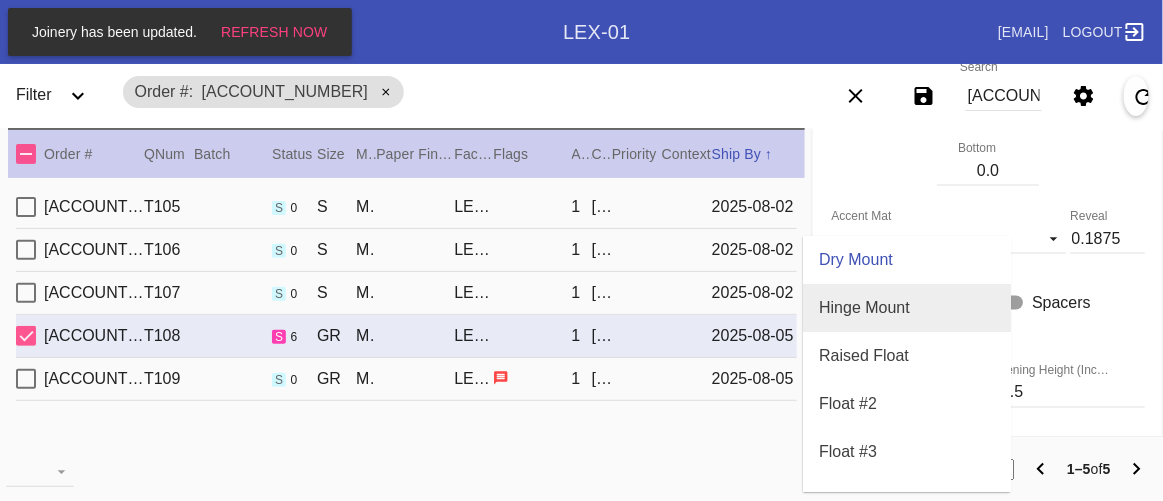 click on "Hinge Mount" at bounding box center (907, 308) 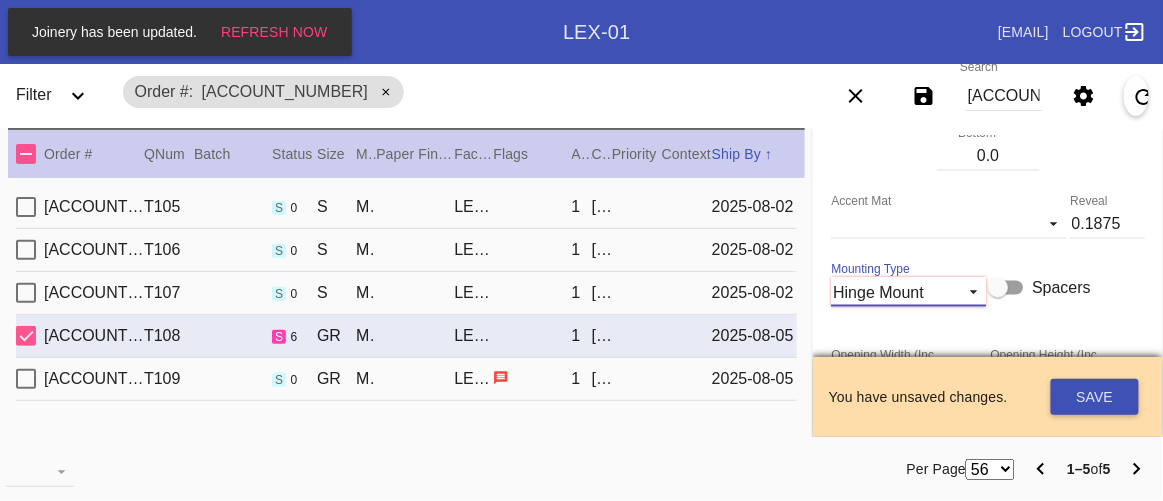 scroll, scrollTop: 725, scrollLeft: 0, axis: vertical 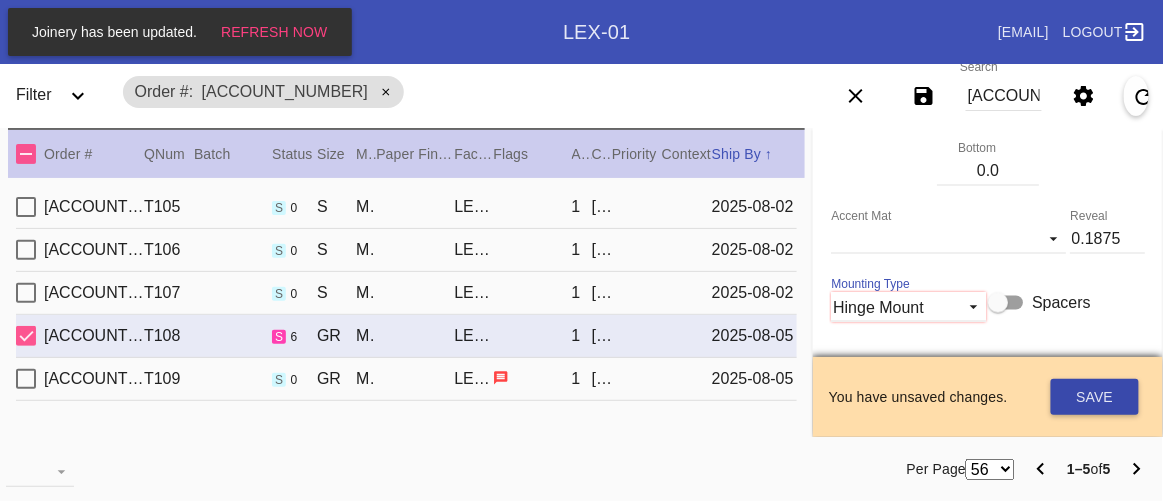 click on "Save" at bounding box center [1095, 397] 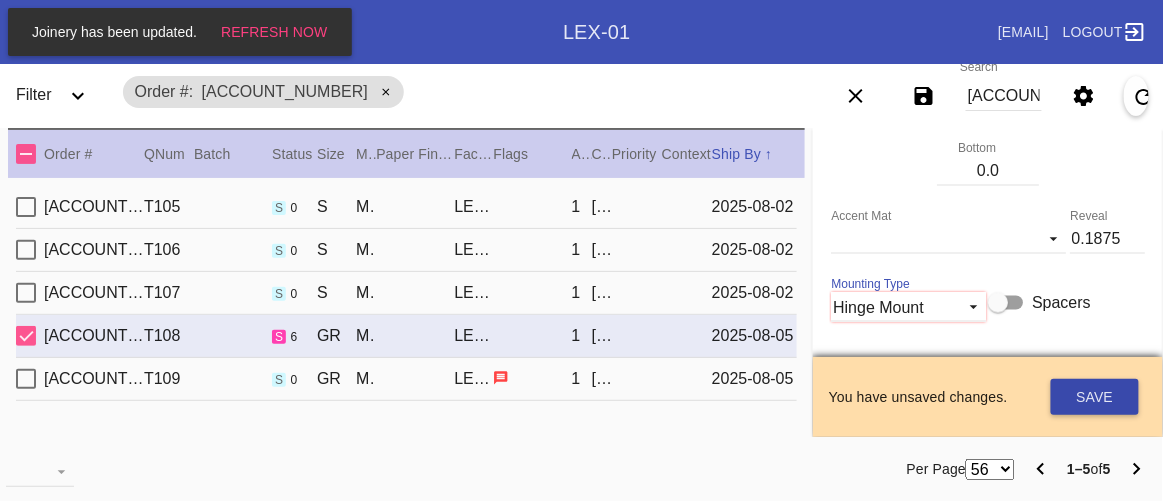 type 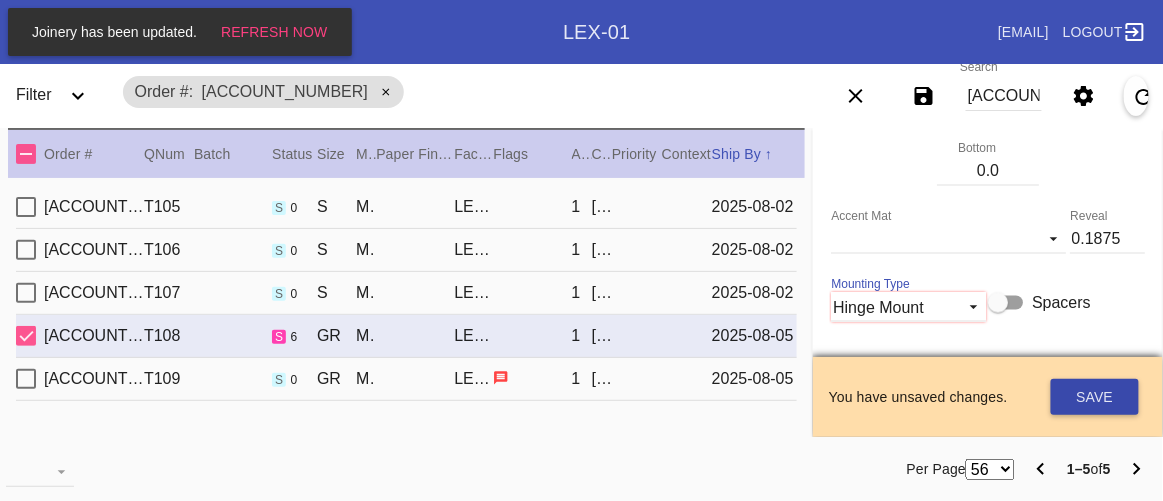 type 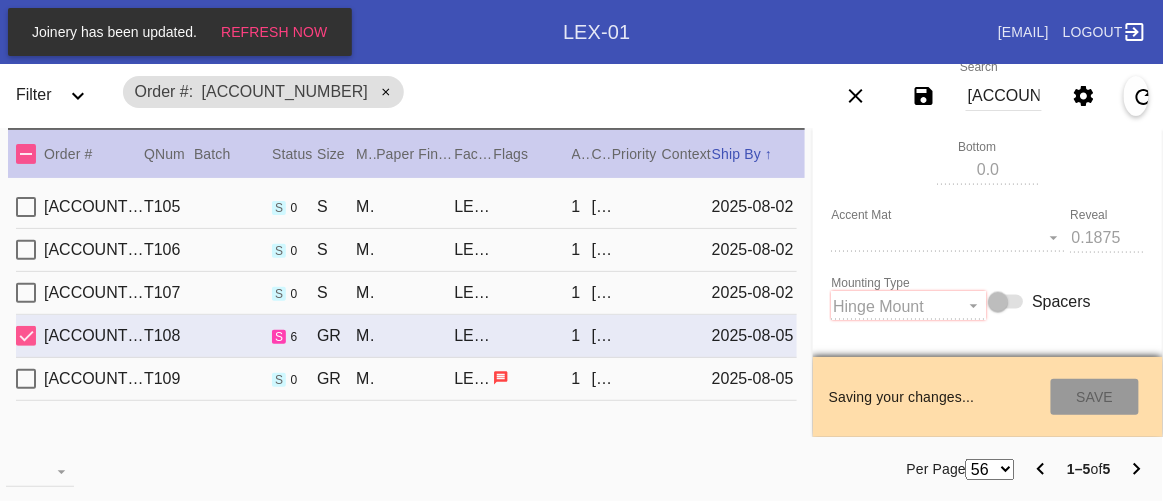 type on "8/5/2025" 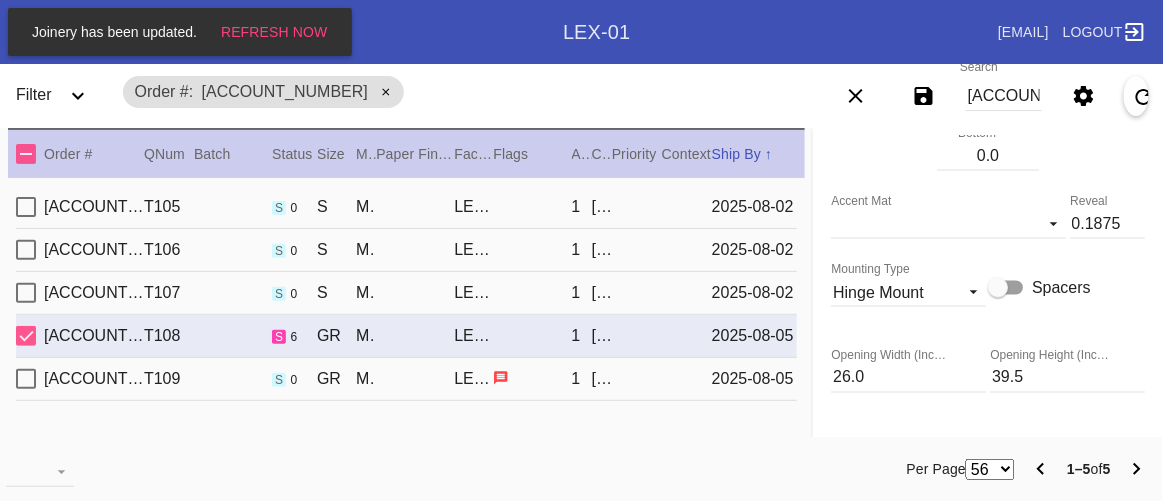 scroll, scrollTop: 725, scrollLeft: 0, axis: vertical 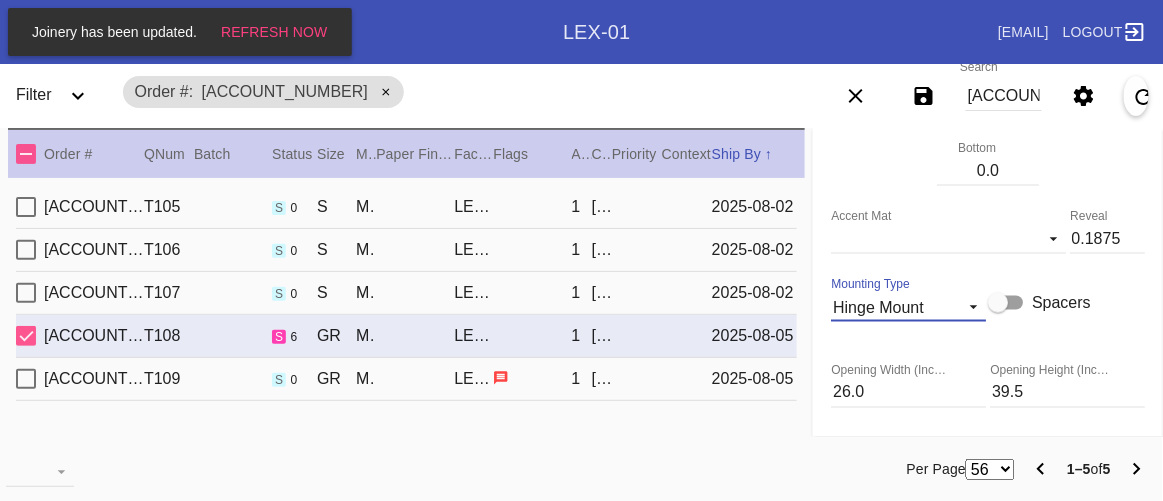 click on "Hinge Mount" at bounding box center [908, 307] 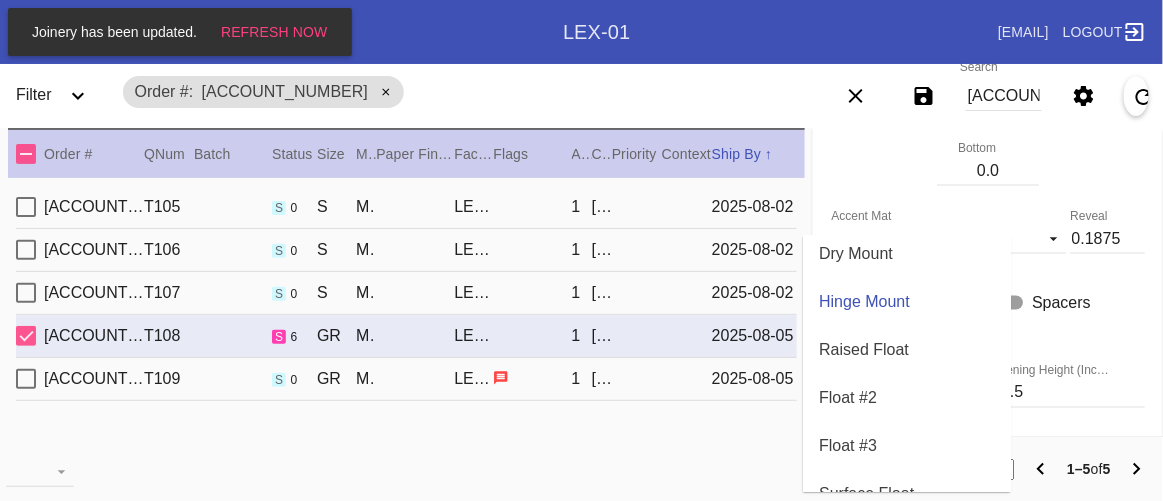 scroll, scrollTop: 0, scrollLeft: 0, axis: both 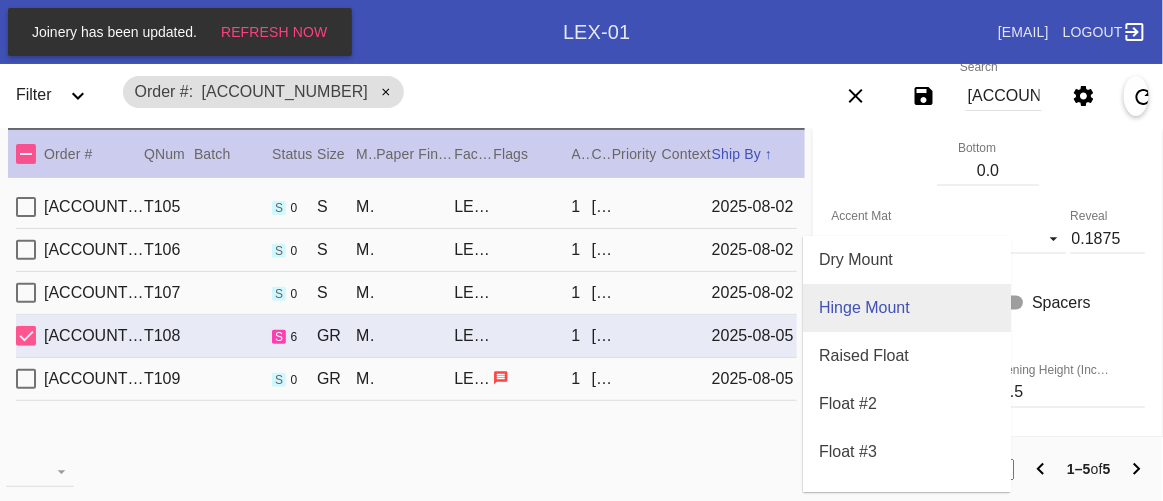 click on "Hinge Mount" at bounding box center [864, 308] 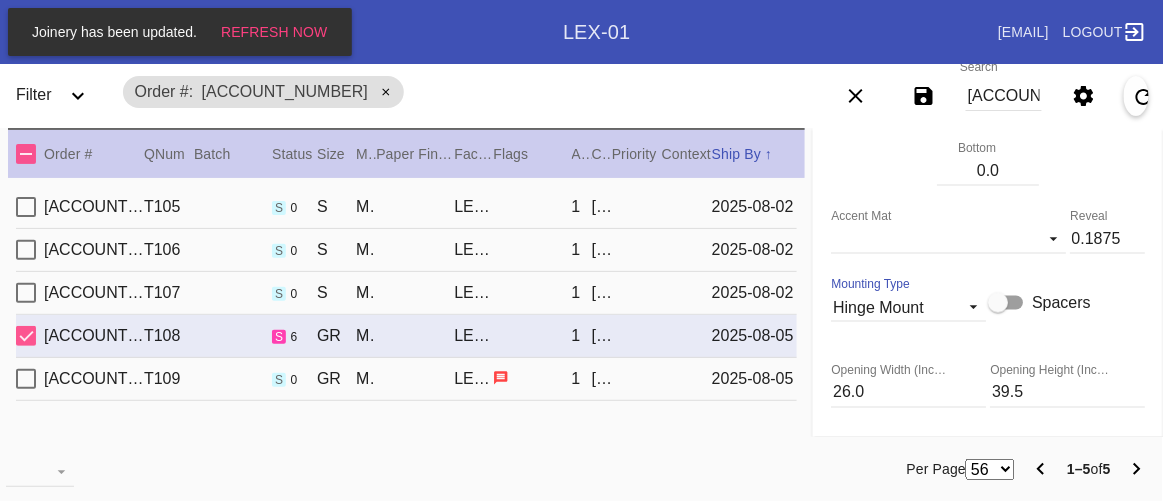 click on "Per Page   56 100 250 1–5  of  5" at bounding box center [756, 469] 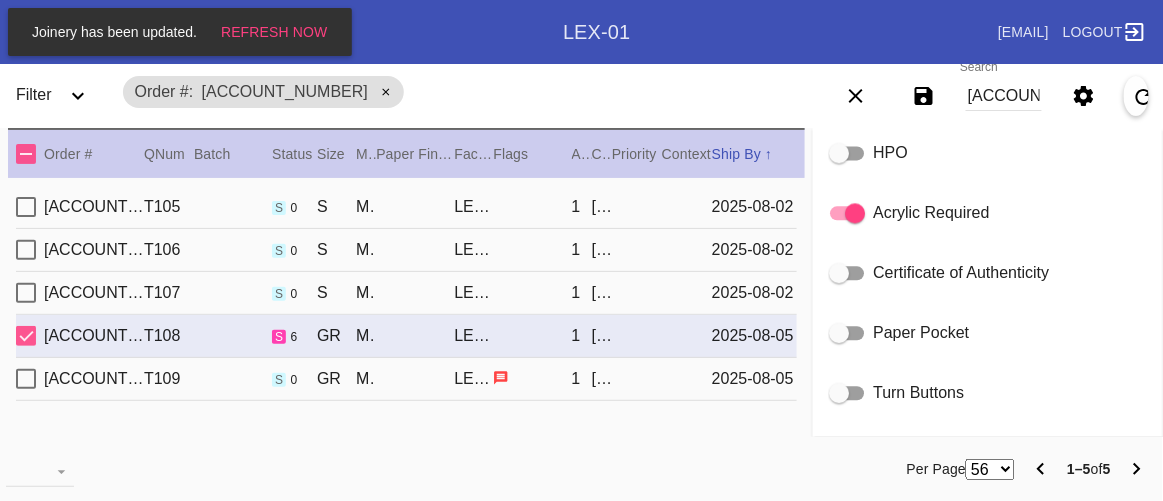 scroll, scrollTop: 1089, scrollLeft: 0, axis: vertical 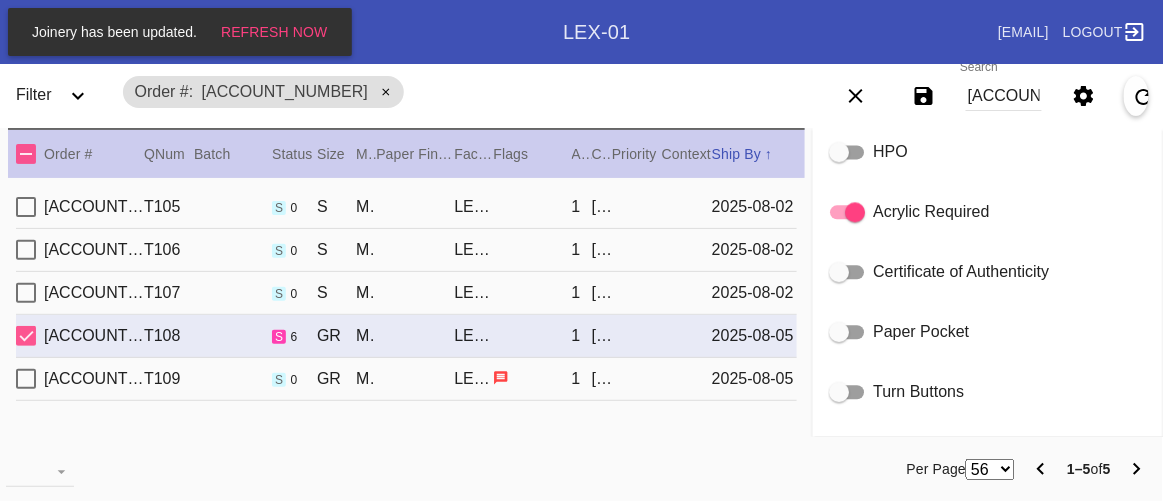 drag, startPoint x: 272, startPoint y: 454, endPoint x: 122, endPoint y: 496, distance: 155.76906 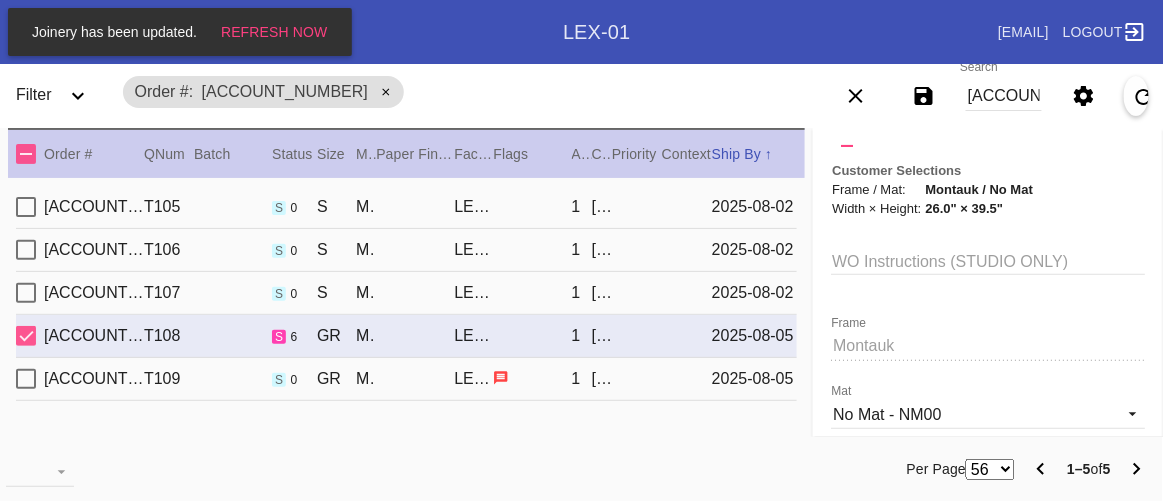scroll, scrollTop: 89, scrollLeft: 0, axis: vertical 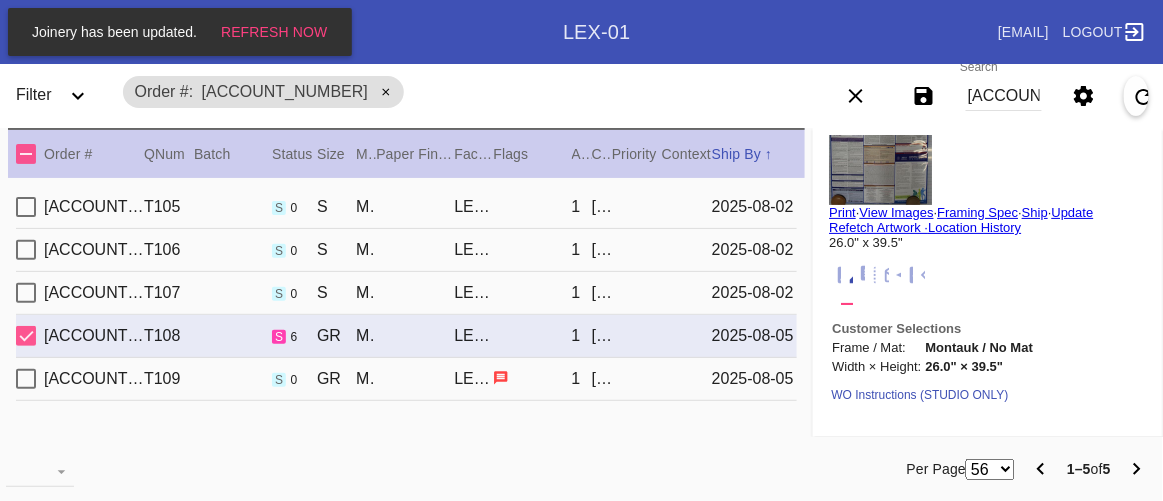 click on "Select a Work Order Print  ·  View Images  ·  Framing Spec  ·  Ship  ·  Update   Refetch Artwork ·  Location History 26.0" x 39.5"                                 Order: R731432738 Shopify Order: #M761742155 Line Item: L1602279 Item Name: Montauk - GR / Physical Work Order: W257765483101382 Location: Workstation LEX-01 al3-r4 Batch: Ship Group Schedule Work (Beta) Facility: LEX-01  change RFID:
Assign RFID
Batch Batch New Batch LEX01-250715-001 () LEX01-250327-001 () LEX01-250319-006 () LEX01-250306-004 () LEX01-250220-010 () LEX01-250219-008 () LEX01-250211-016 () LEX01-250211-012 () LEX01-250121-012 () LEX01-241224-002 () LEX01-241119-022 () LEX01-241119-014 () LEX01-241021-002 () LEX01-241017-003 () LEX01-241014-006 () LEX01-241003-002 () LEX01-210426-026 () LEX01-210412-039 () LEX01-210313-028 () LEX01-210228-001 () LEX01-210124-003 () LEX01-201218-082 () 200616-38 () 191125-107 () Add to Batch Line Item Instructions:" at bounding box center [988, 282] 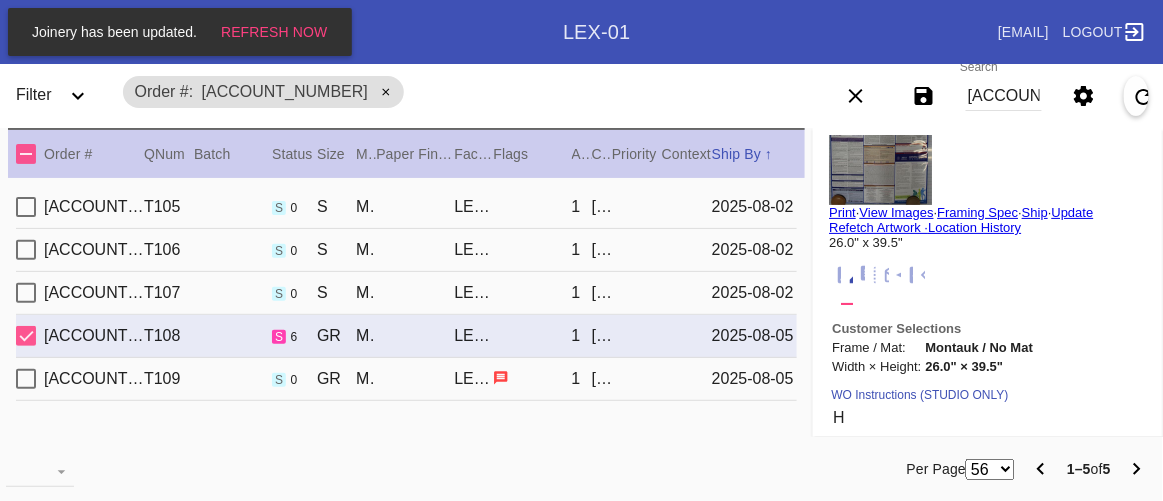 scroll, scrollTop: 94, scrollLeft: 0, axis: vertical 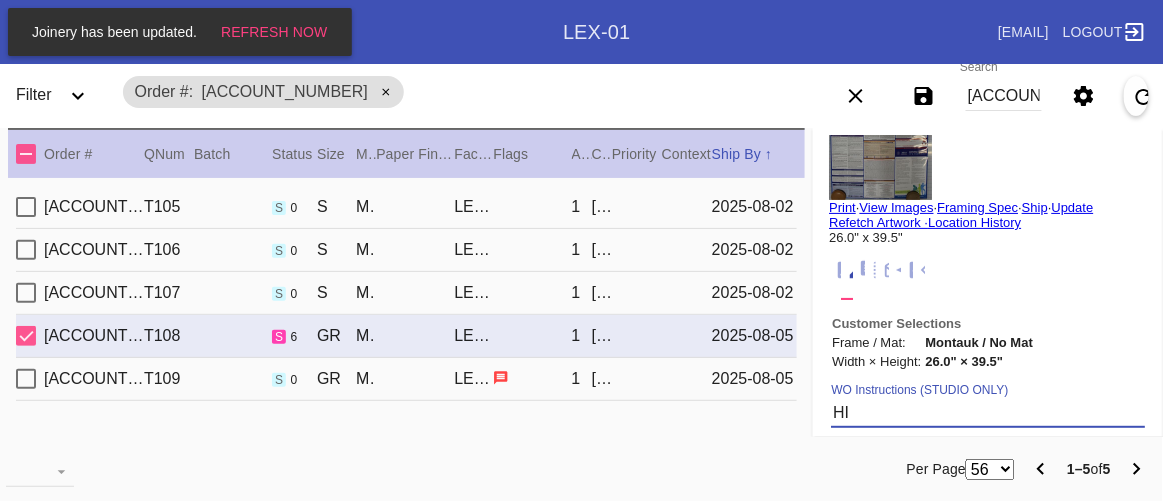 type on "H" 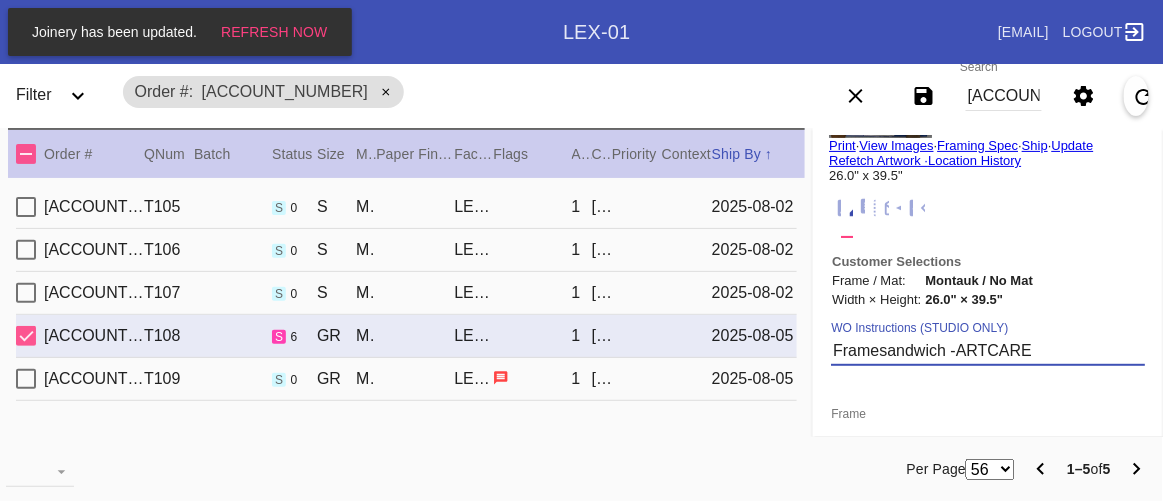 scroll, scrollTop: 185, scrollLeft: 0, axis: vertical 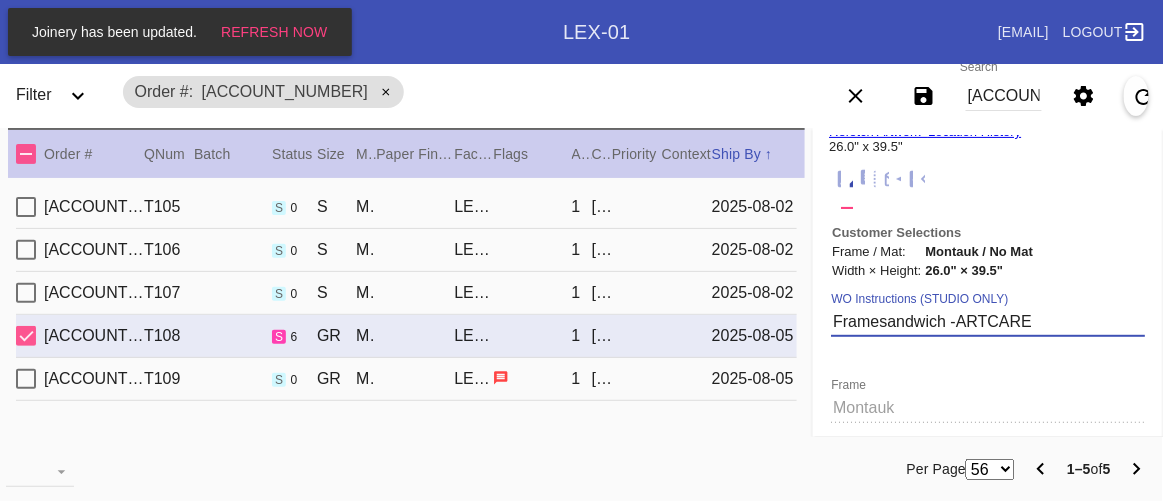 click on "Framesandwich -ARTCARE" at bounding box center (988, 322) 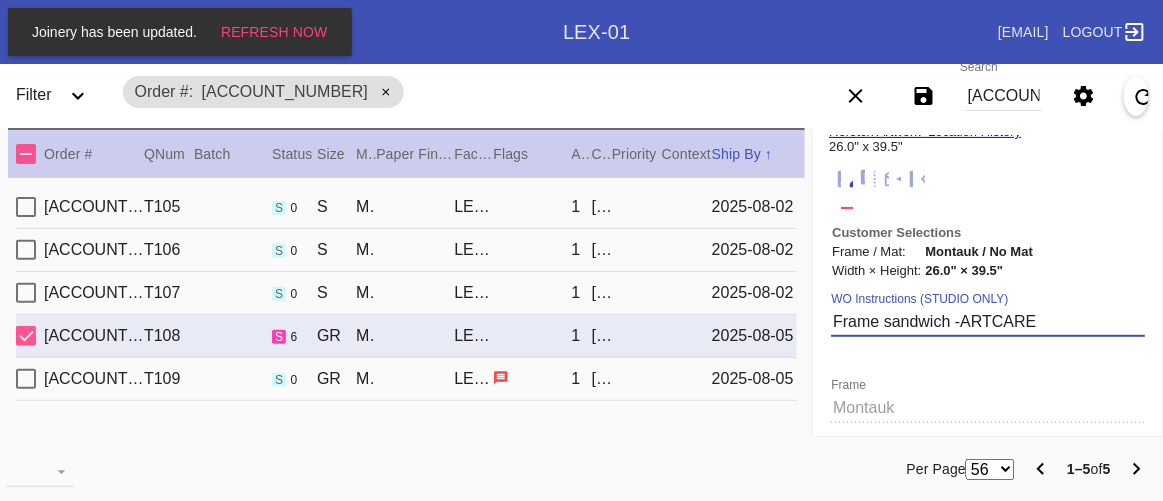 type on "Frame sandwich -ARTCARE" 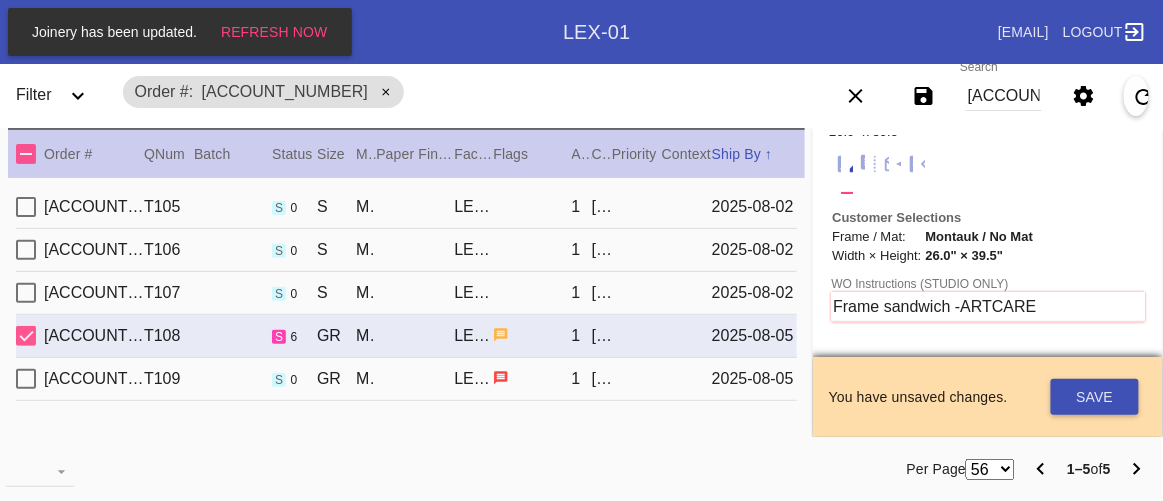 scroll, scrollTop: 185, scrollLeft: 0, axis: vertical 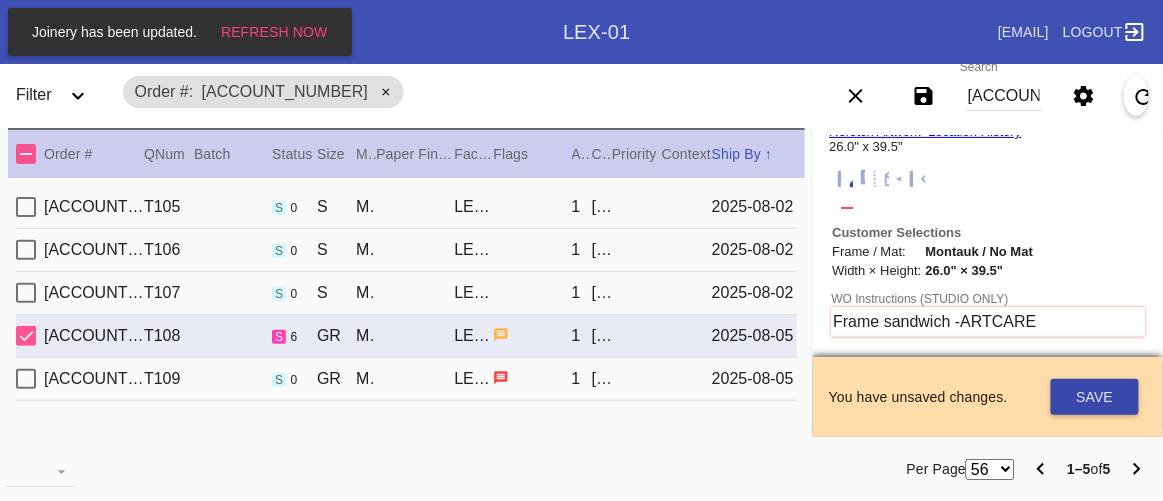 click on "Save" at bounding box center [1095, 397] 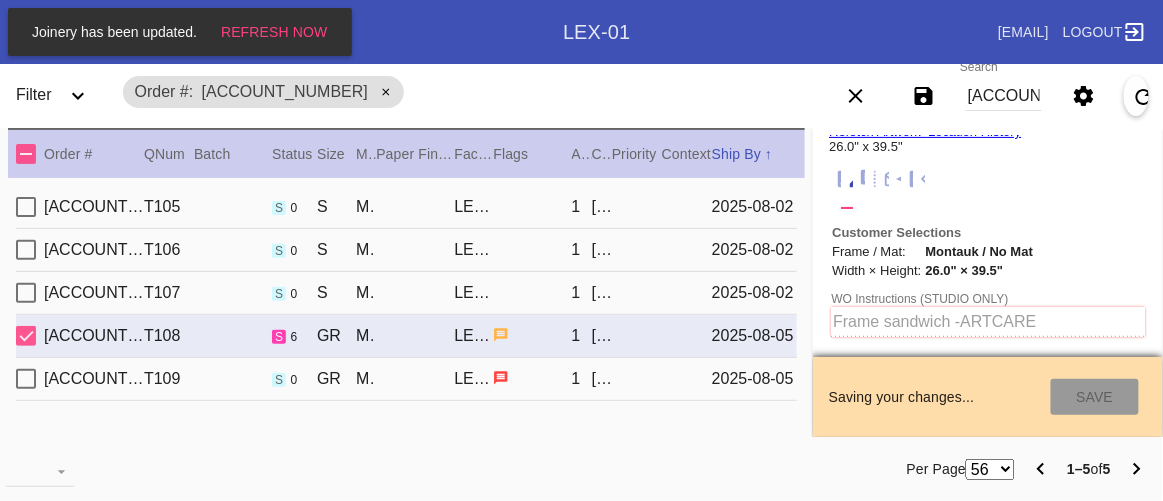 type on "8/4/2025" 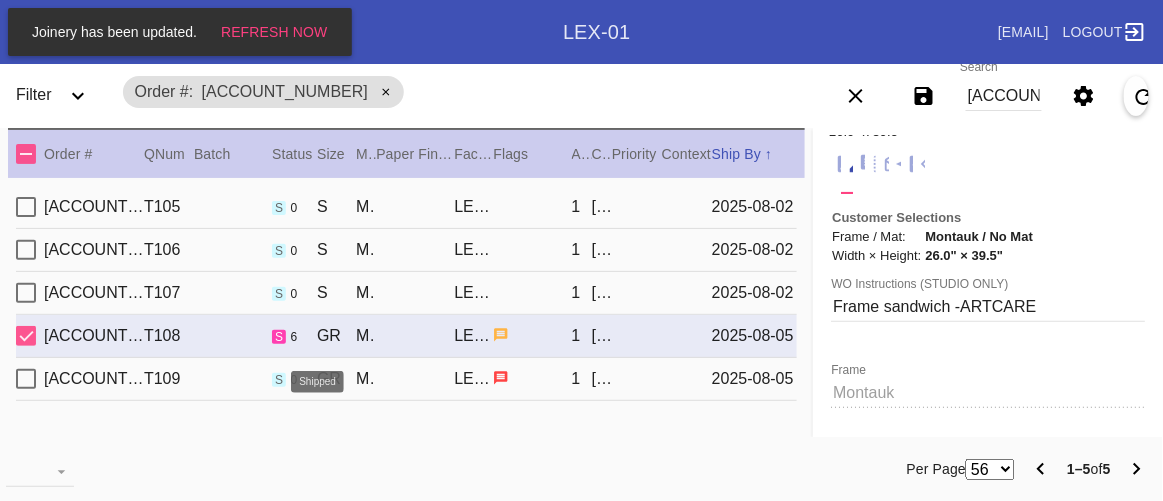 scroll, scrollTop: 185, scrollLeft: 0, axis: vertical 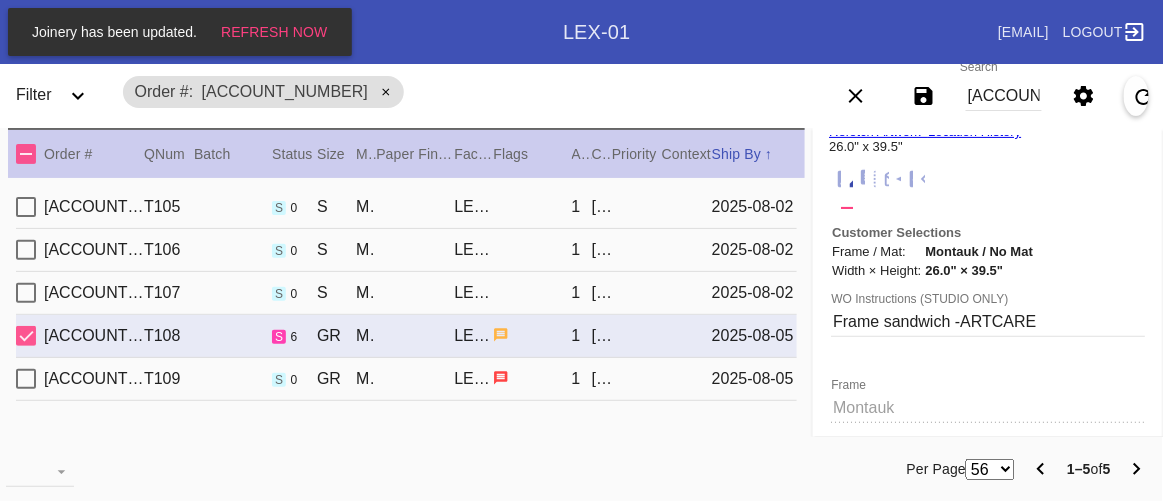 click on "s" at bounding box center [279, 380] 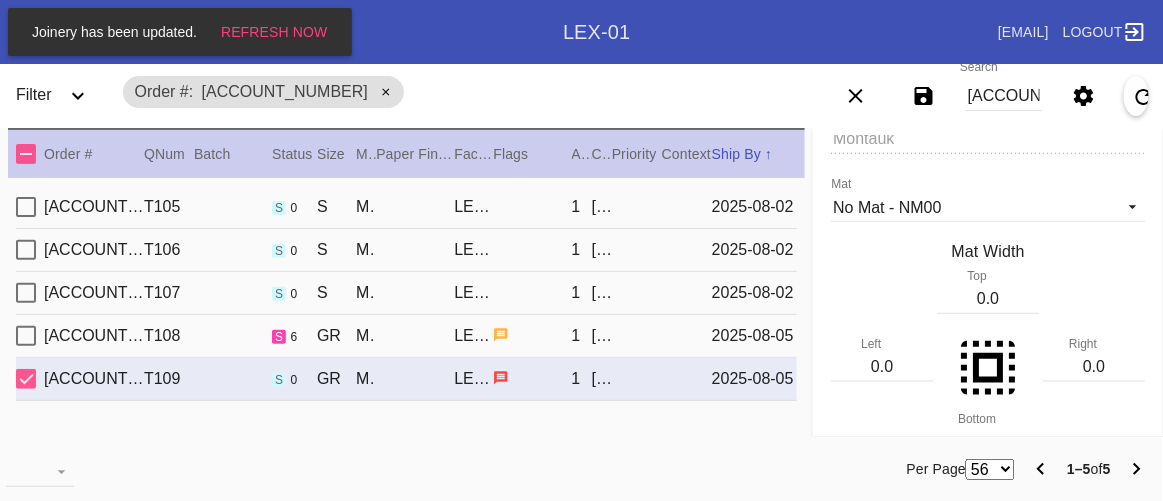 scroll, scrollTop: 818, scrollLeft: 0, axis: vertical 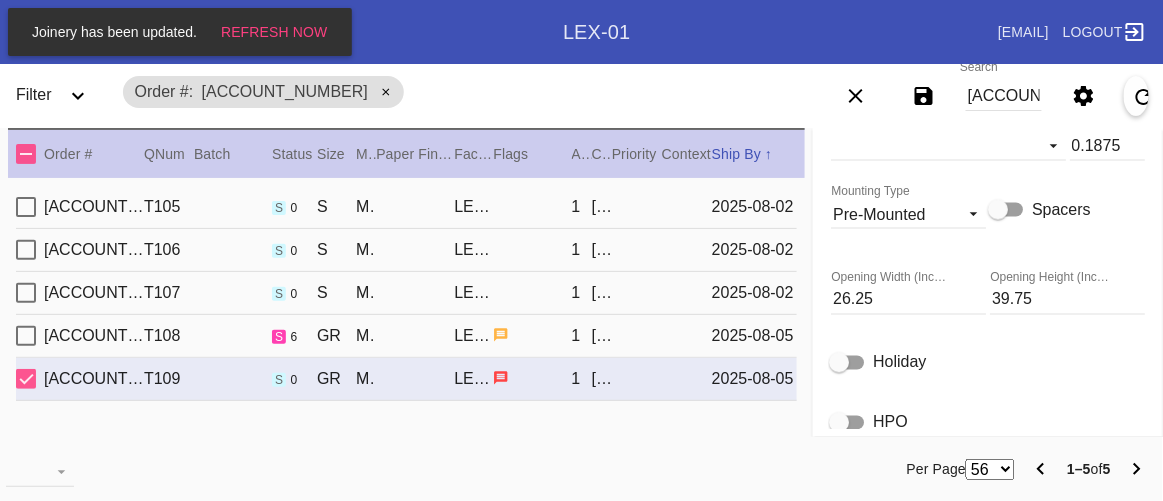 click on "1" at bounding box center [582, 336] 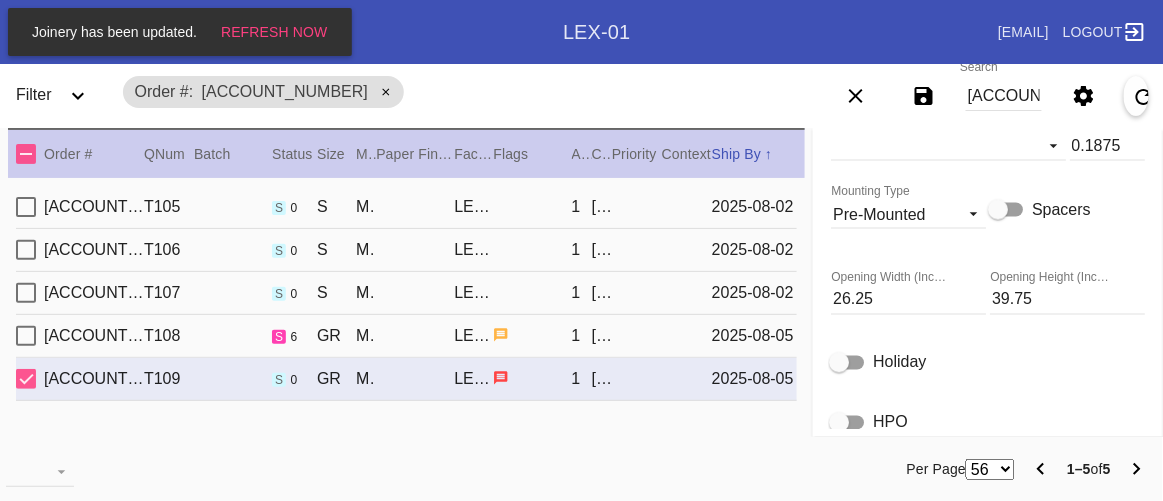 type on "Frame sandwich -ARTCARE" 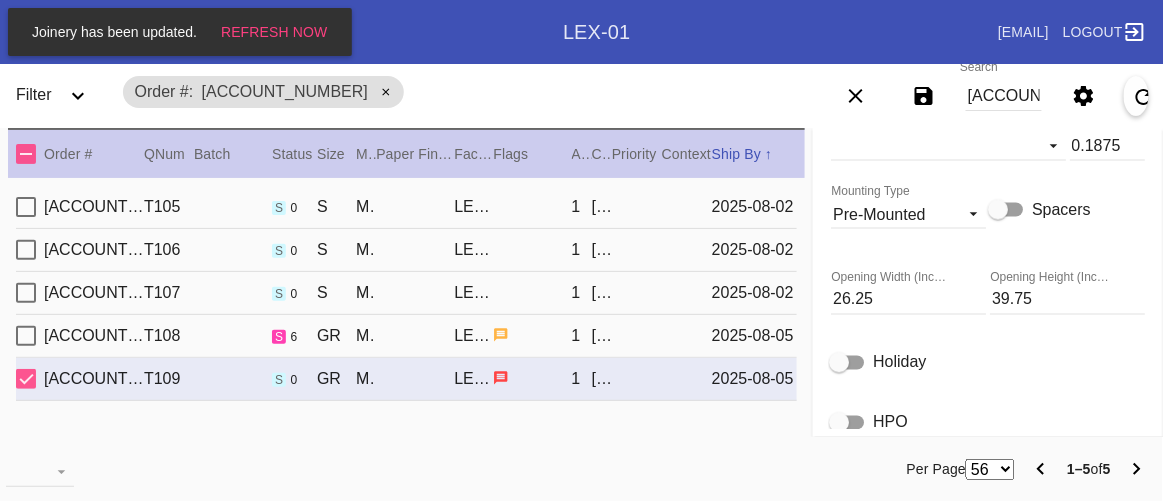 type on "Does not lay flat. specks. scratches. dust. bent corners. creases." 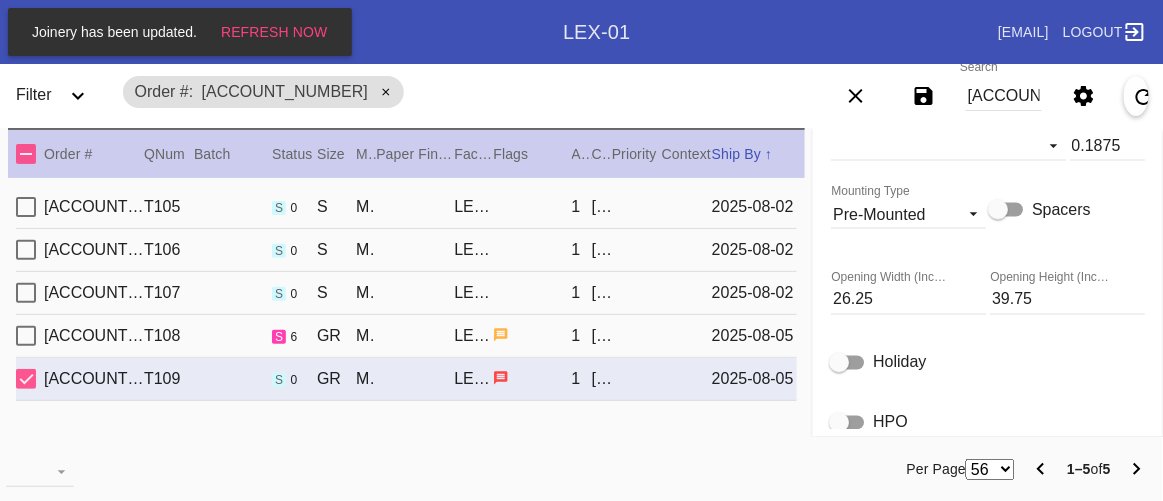 type on "8/4/2025" 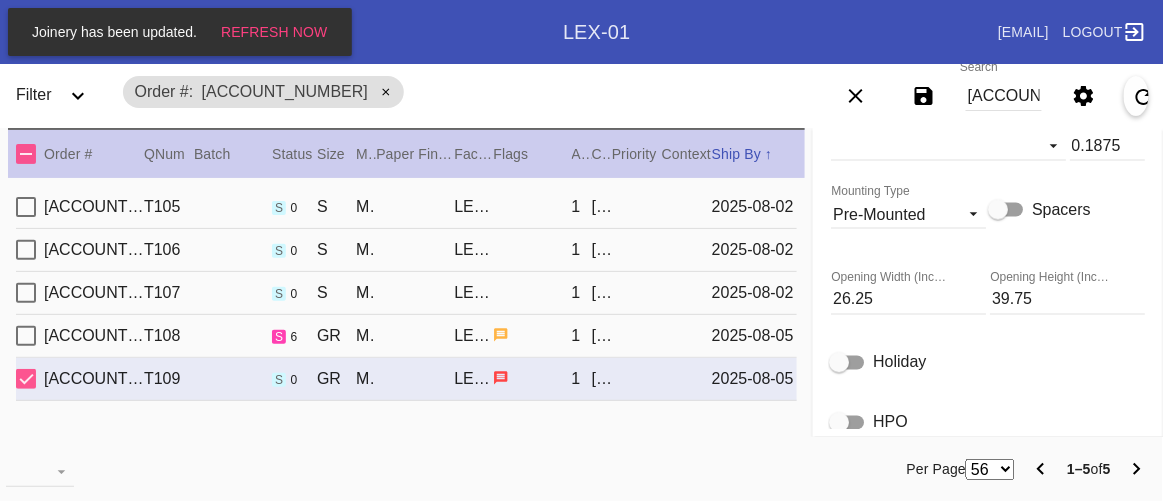 type on "8/6/2025" 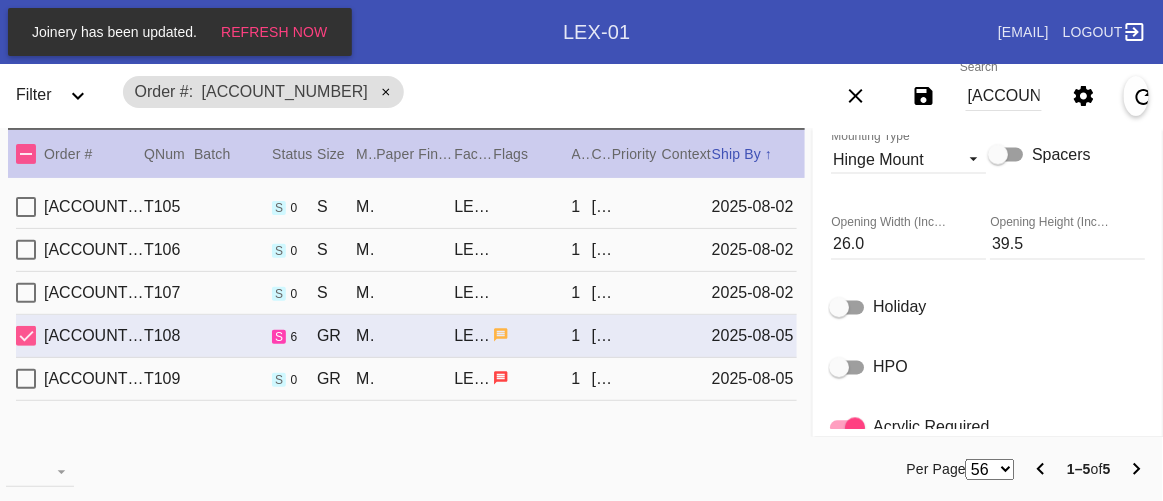scroll, scrollTop: 769, scrollLeft: 0, axis: vertical 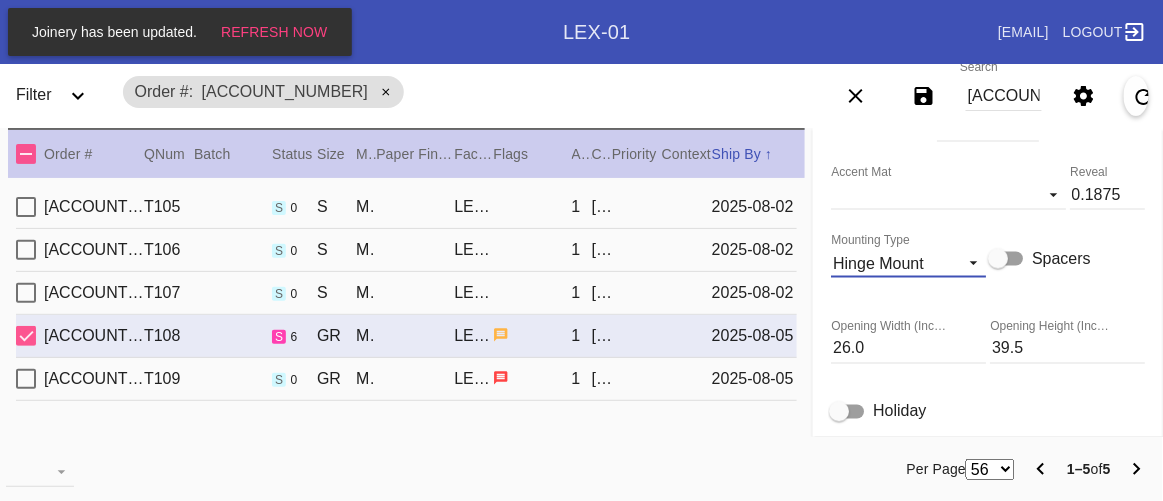 click on "Hinge Mount" at bounding box center [892, 264] 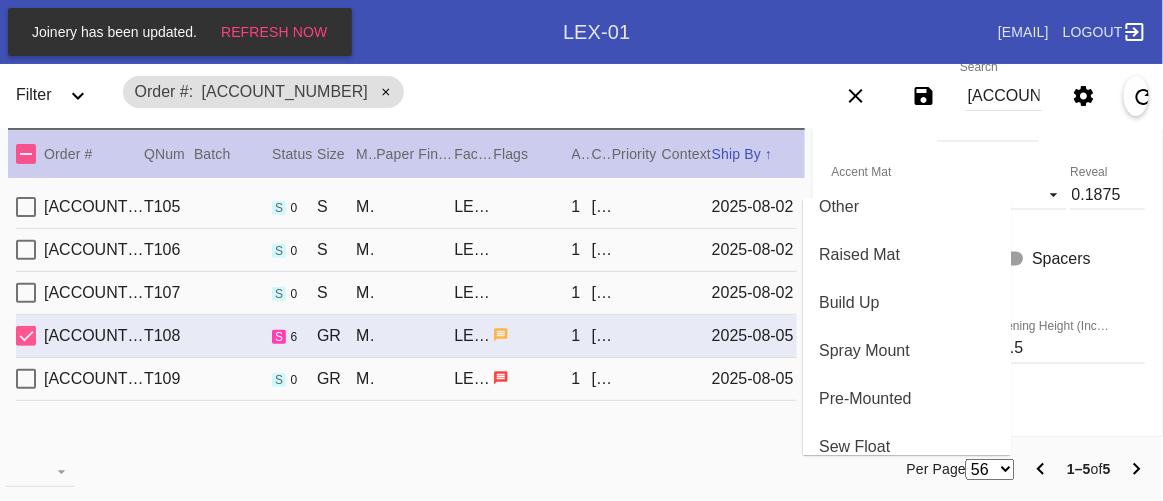 scroll, scrollTop: 454, scrollLeft: 0, axis: vertical 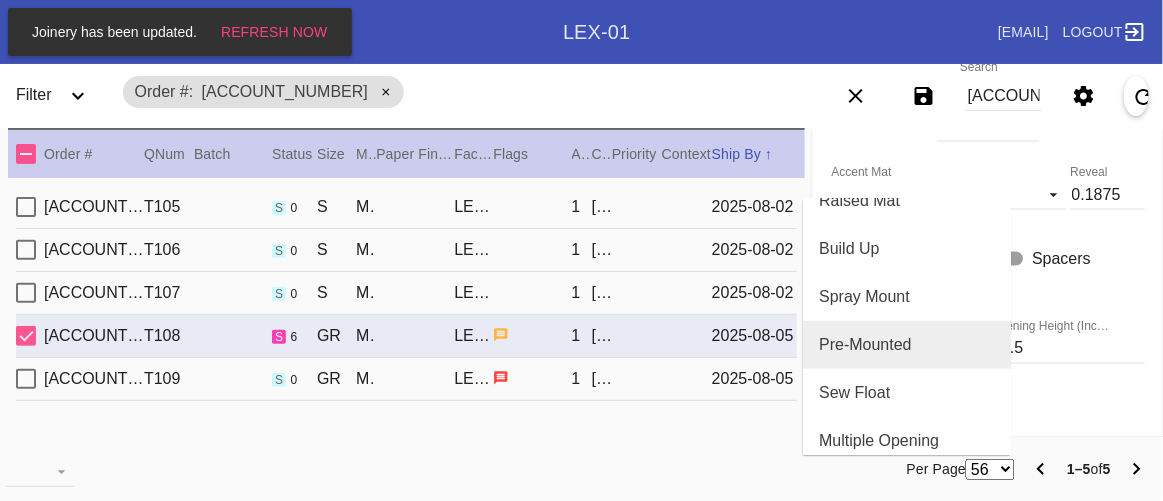 click on "Pre-Mounted" at bounding box center (865, 345) 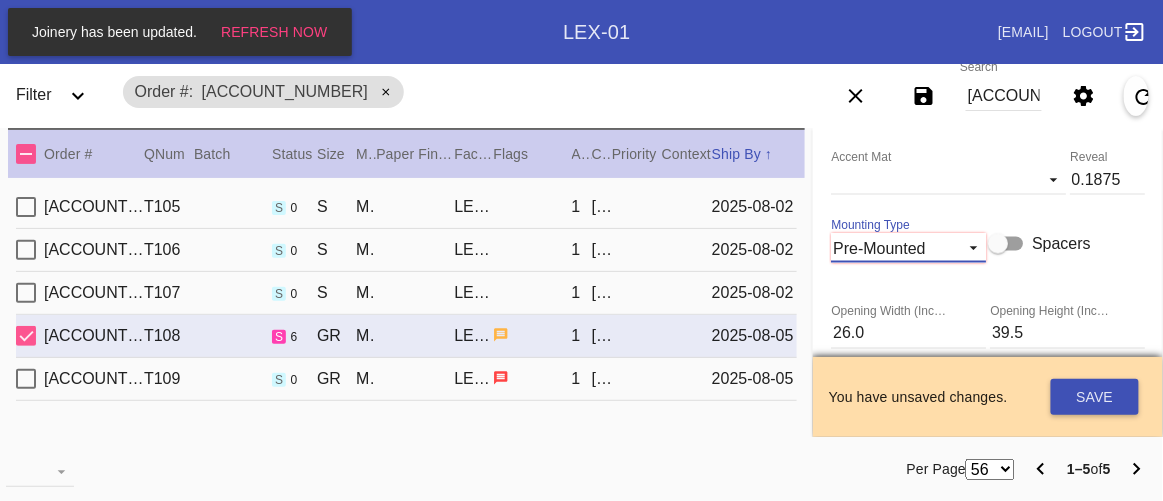 scroll, scrollTop: 769, scrollLeft: 0, axis: vertical 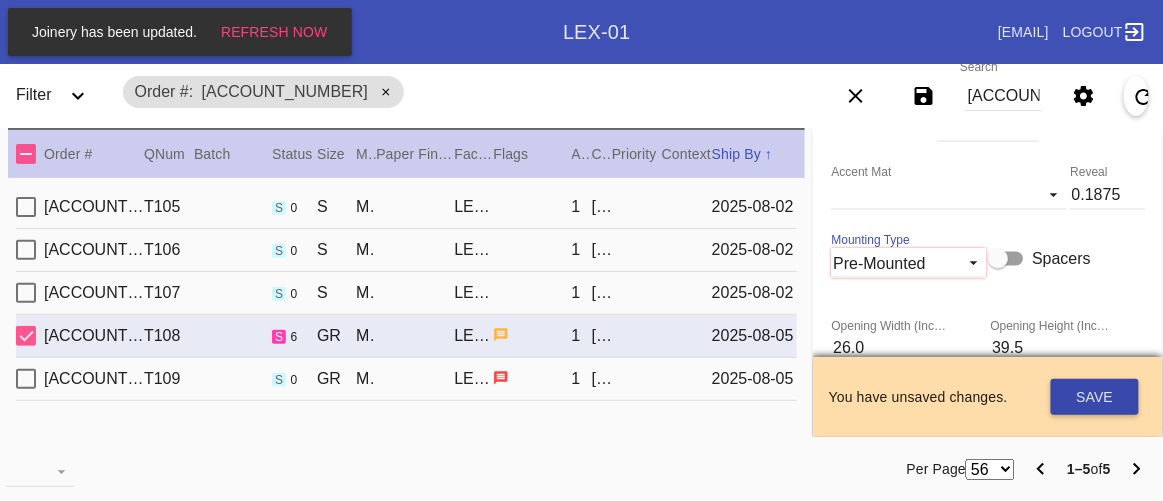 click on "Save" at bounding box center [1095, 397] 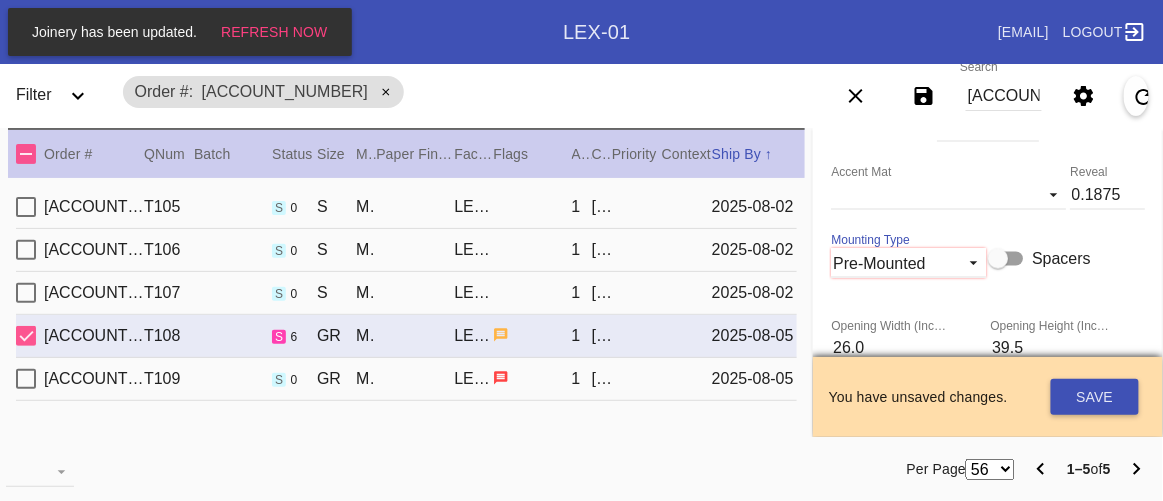 type 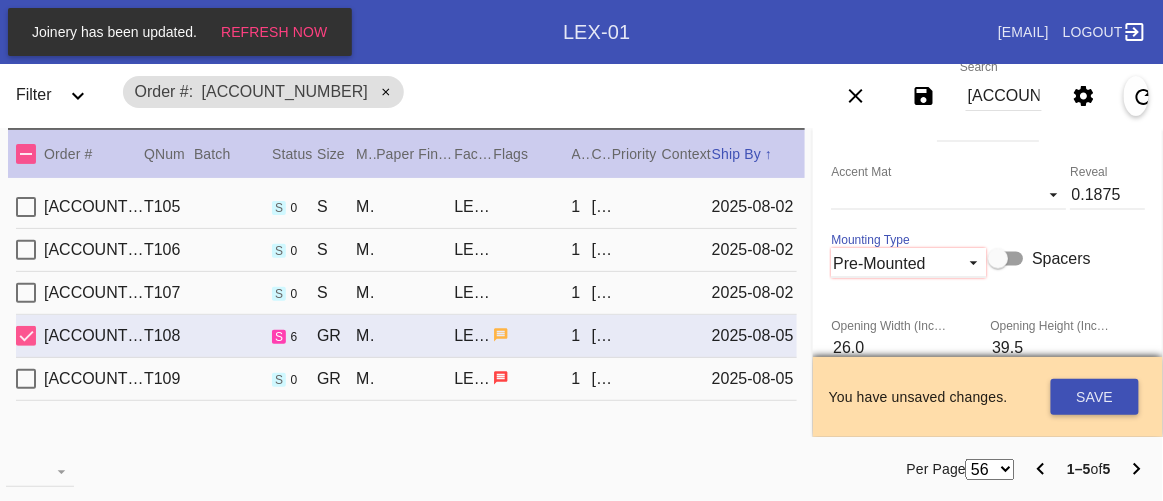 type 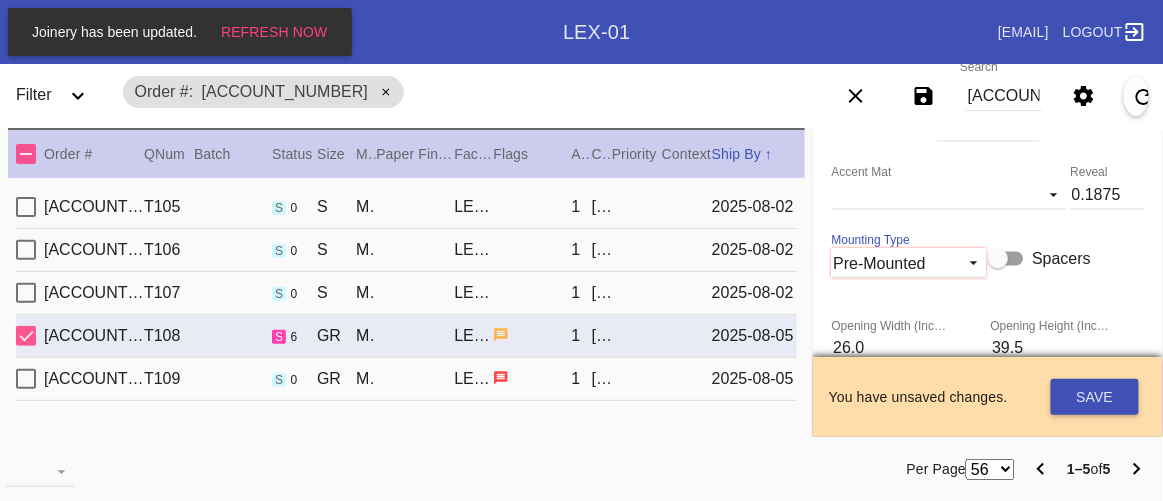 type 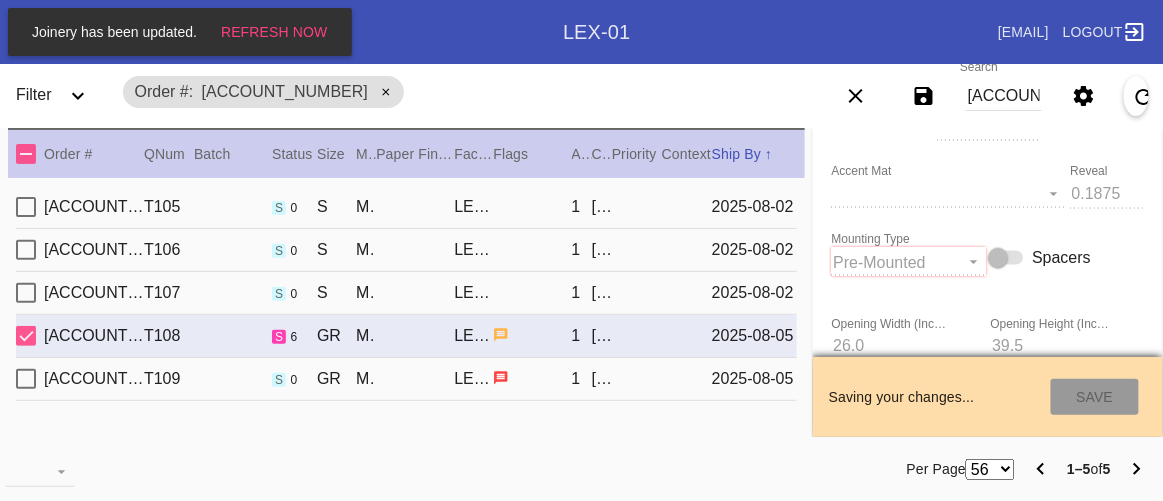 type on "8/3/2025" 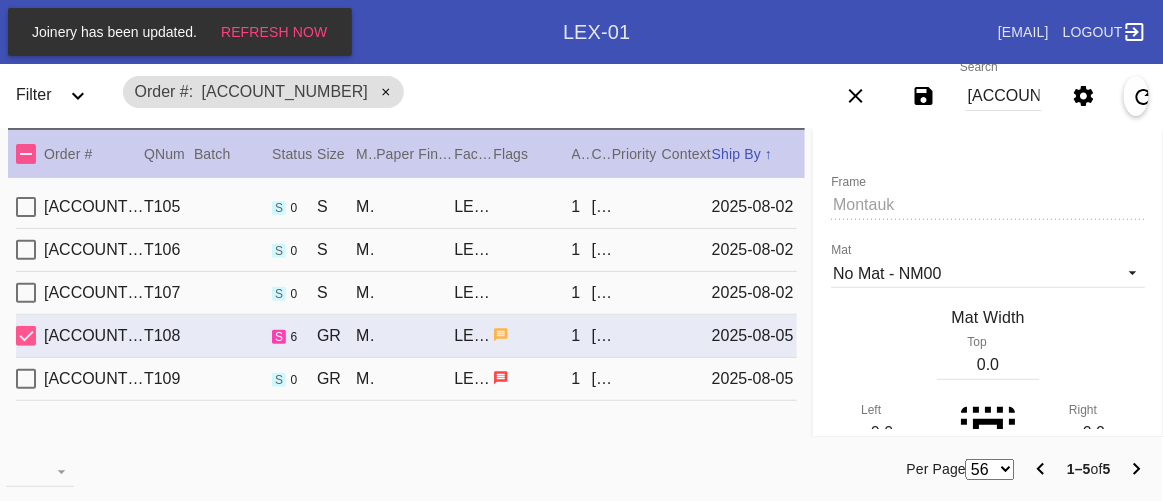 scroll, scrollTop: 223, scrollLeft: 0, axis: vertical 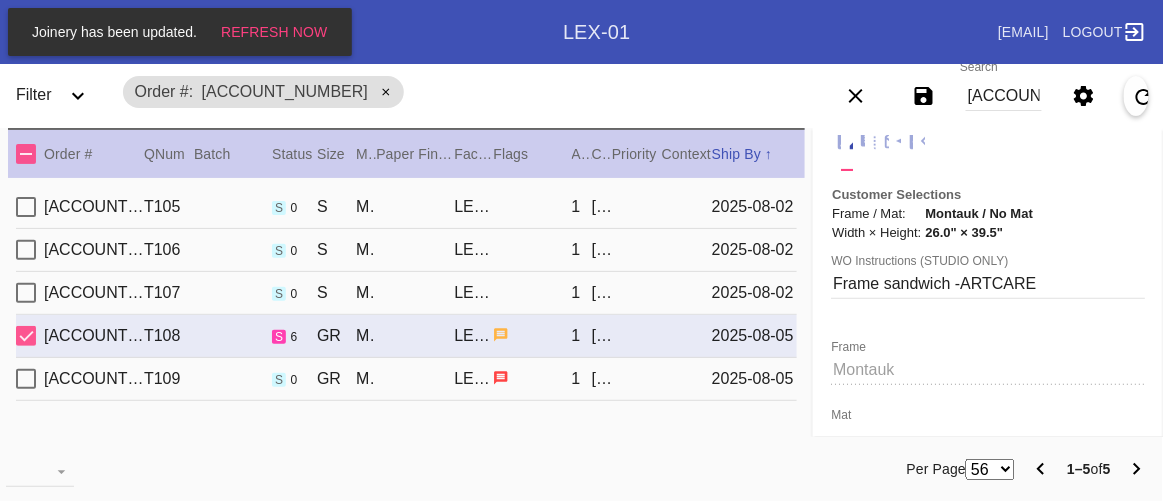 click at bounding box center (532, 378) 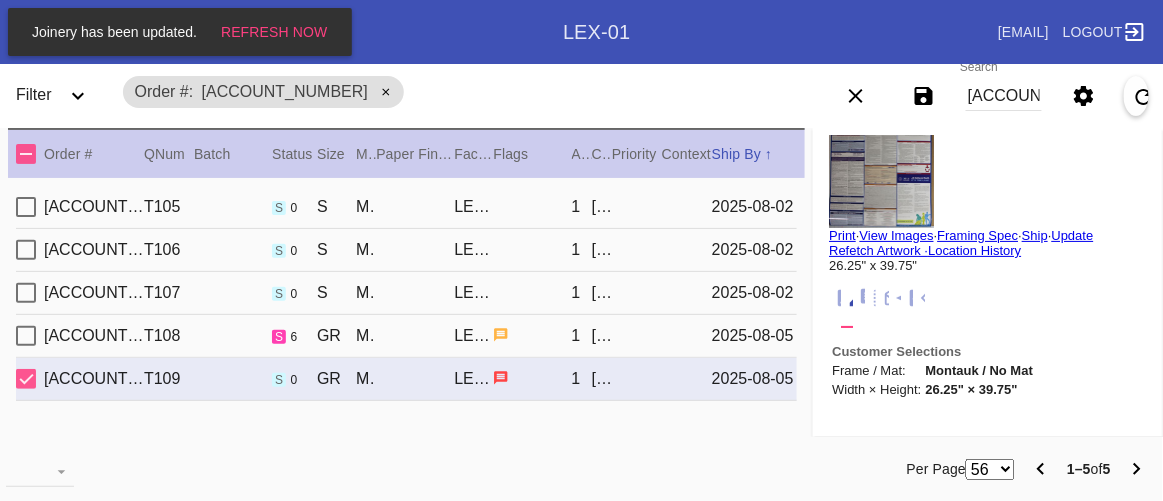 scroll, scrollTop: 0, scrollLeft: 0, axis: both 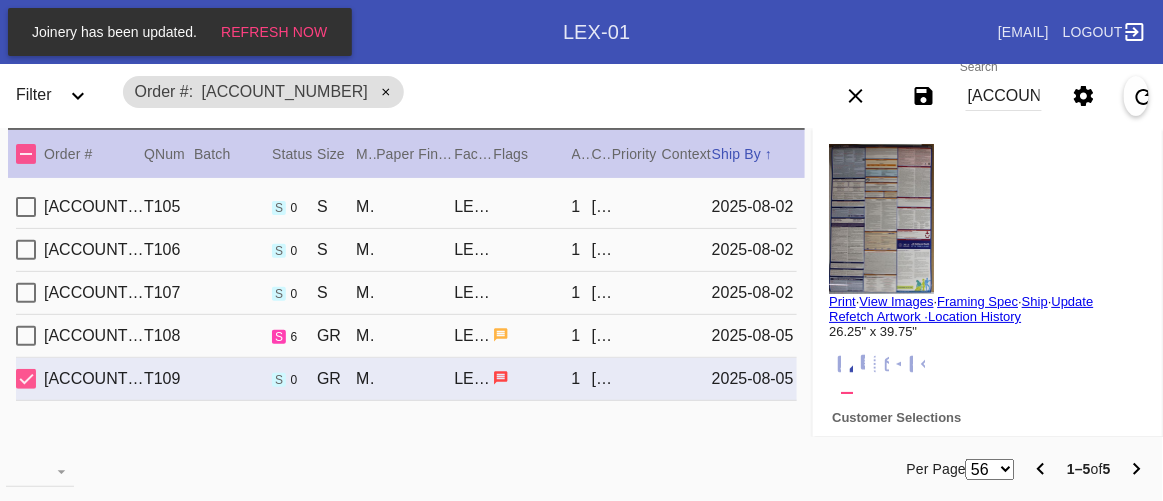 click on "R731432738 T108 s   6 GR Montauk / No Mat LEX-01 1 [LAST]
2025-08-05" at bounding box center (406, 336) 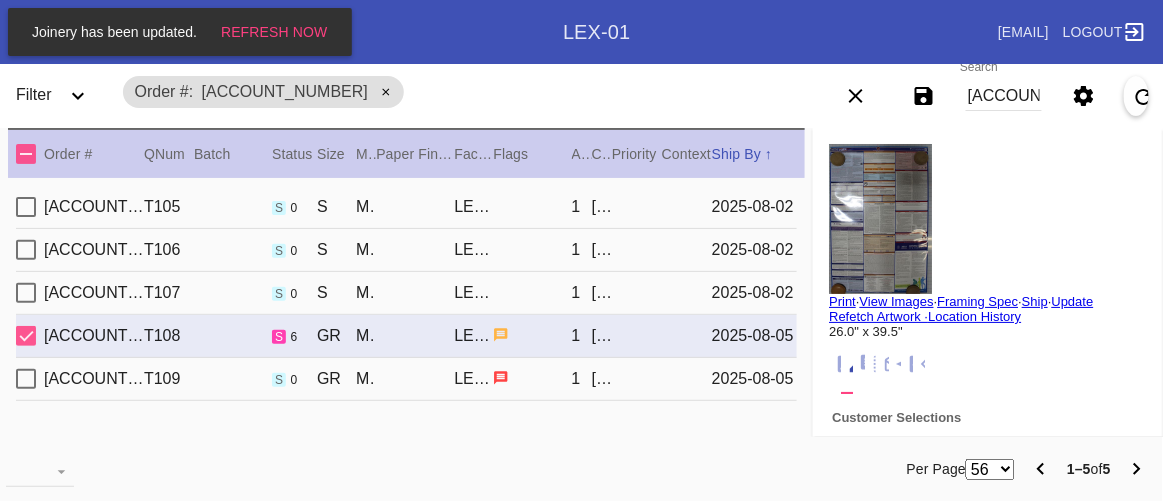 click on "R731432738 T105 s   0 S Mercer Slim / No Mat LEX-01 1 [LAST]
2025-08-02 R731432738 T106 s   0 S Mercer Slim / No Mat LEX-01 1 [LAST]
2025-08-02 R731432738 T107 s   0 S Mercer Slim / No Mat LEX-01 1 [LAST]
2025-08-02 R731432738 T108 s   6 GR Montauk / No Mat LEX-01 1 [LAST]
2025-08-05 R731432738 T109 s   0 GR Montauk / No Mat LEX-01 1 [LAST]
2025-08-05" at bounding box center [406, 325] 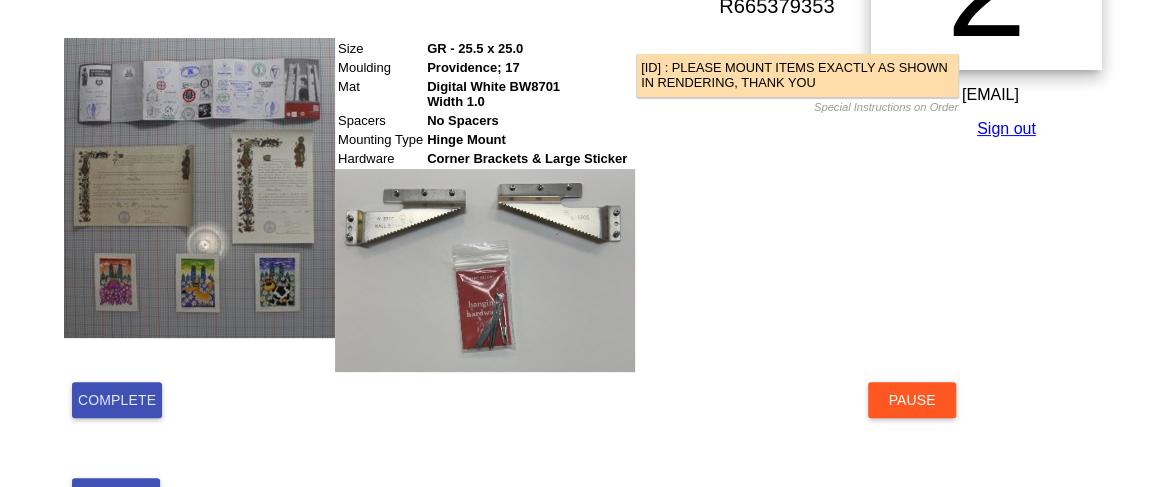 scroll, scrollTop: 336, scrollLeft: 0, axis: vertical 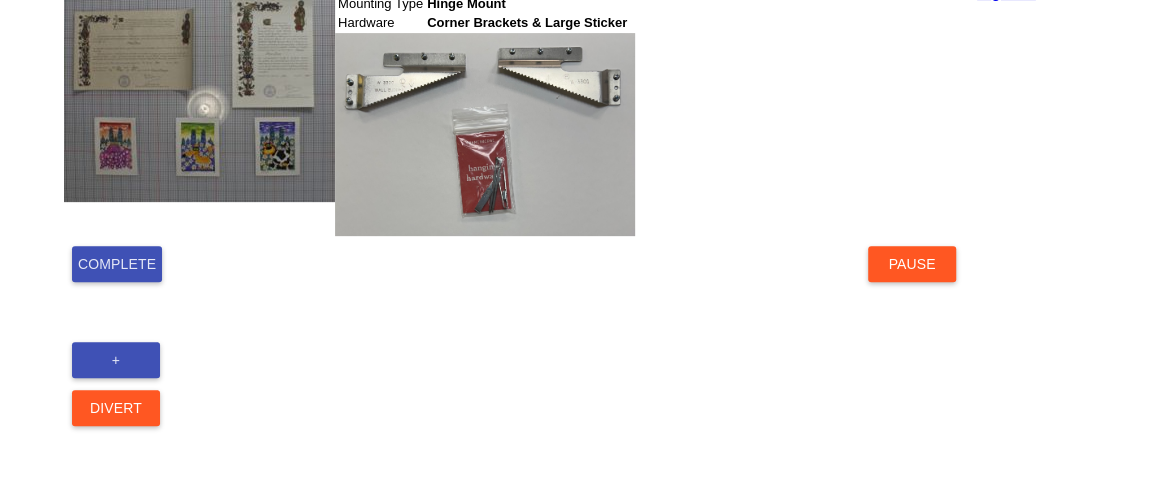 click on "Complete" at bounding box center (117, 264) 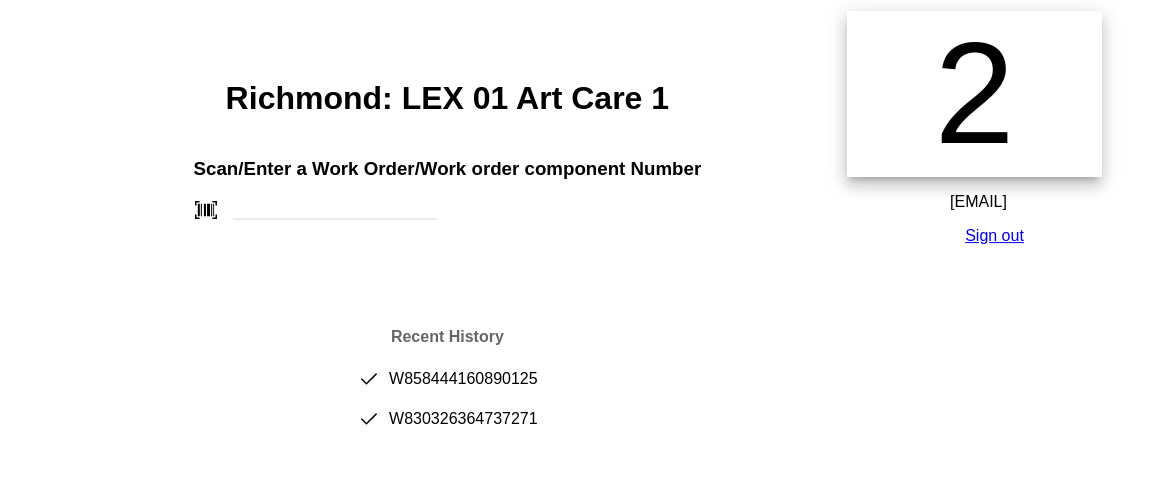 scroll, scrollTop: 95, scrollLeft: 0, axis: vertical 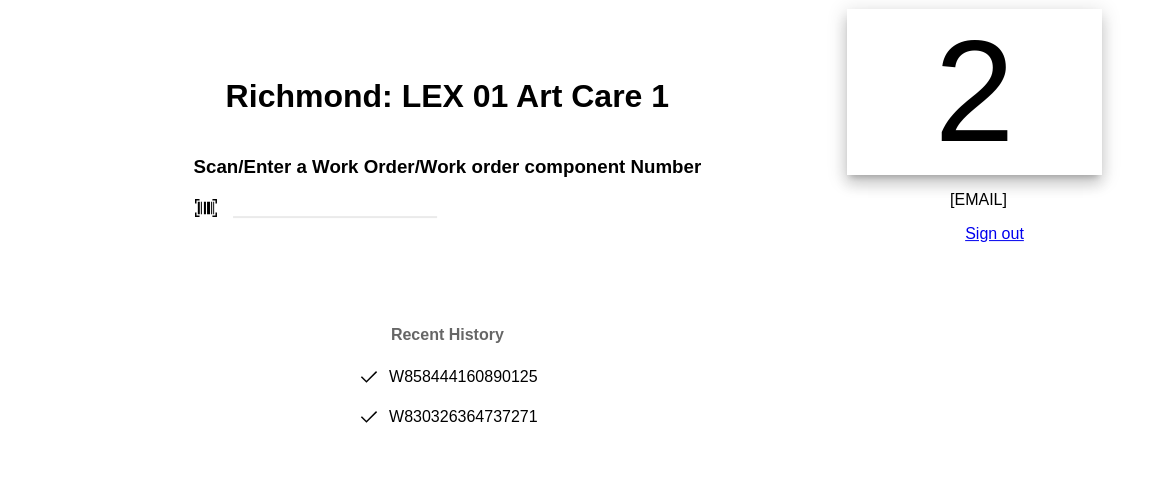 click on "done [PHONE]" at bounding box center (447, 385) 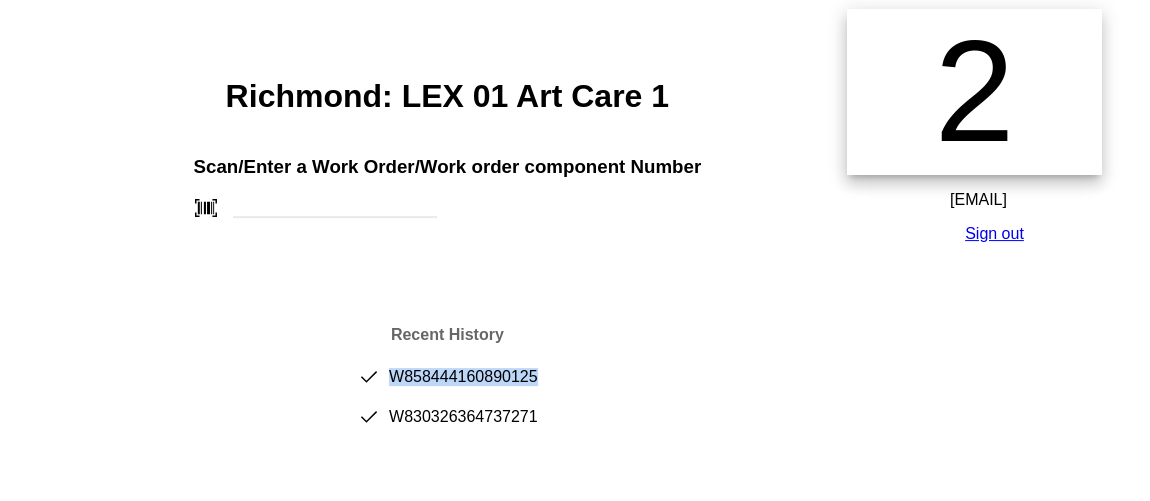 click on "done [PHONE]" at bounding box center (447, 385) 